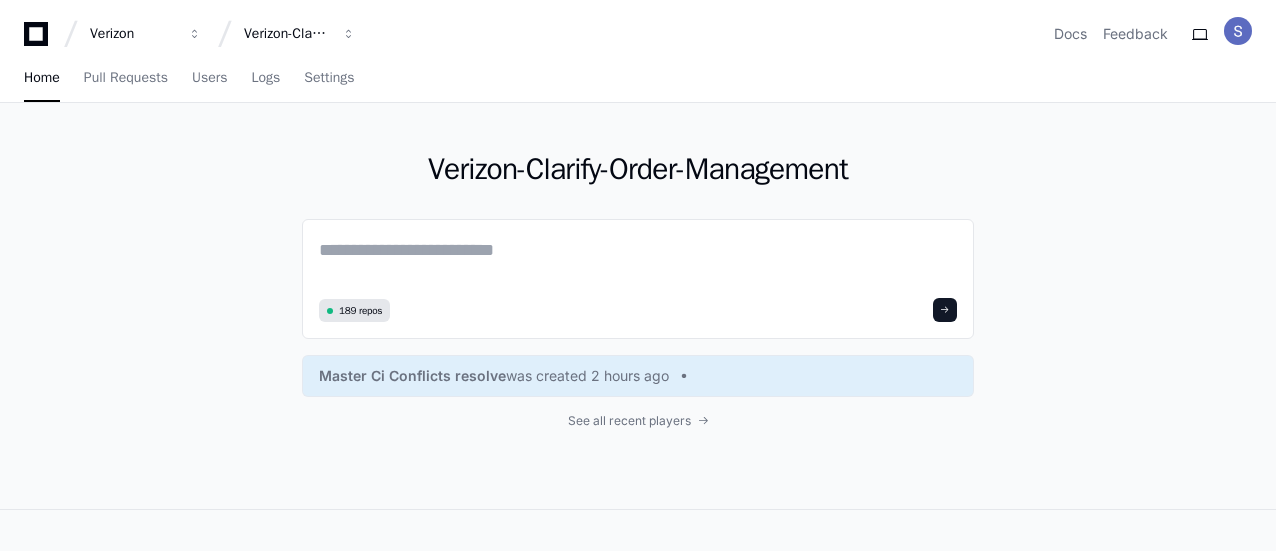 scroll, scrollTop: 0, scrollLeft: 0, axis: both 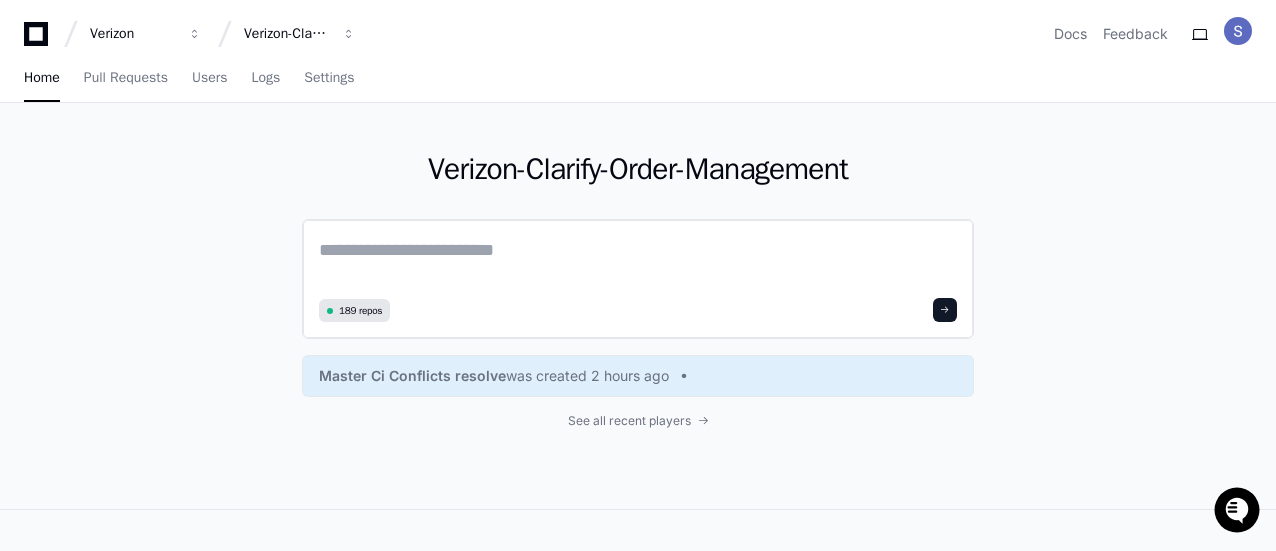 click 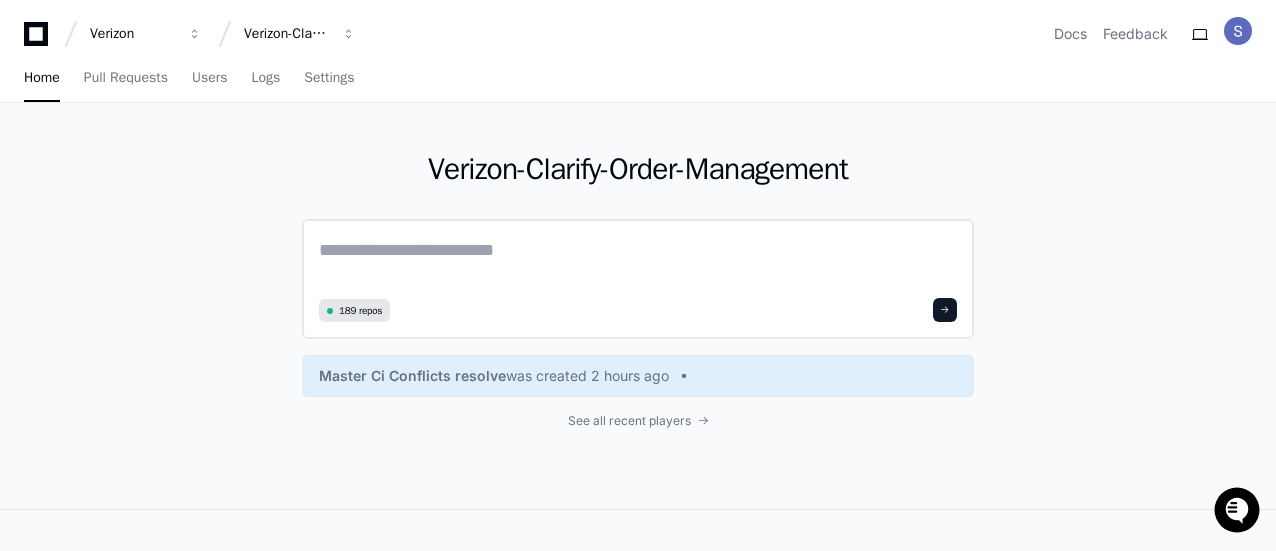click 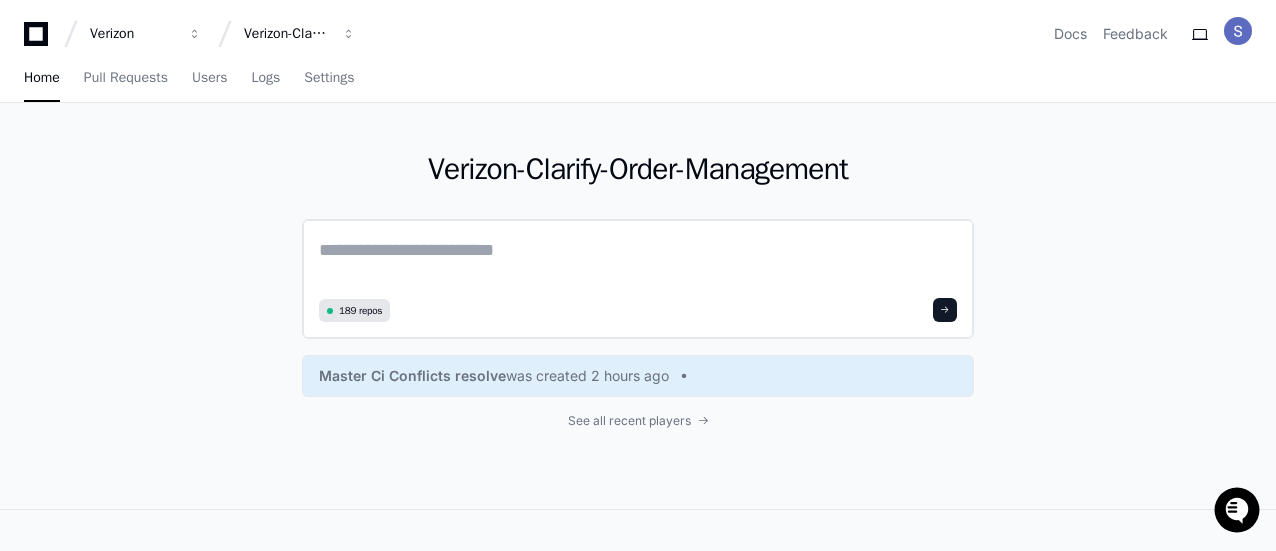 click 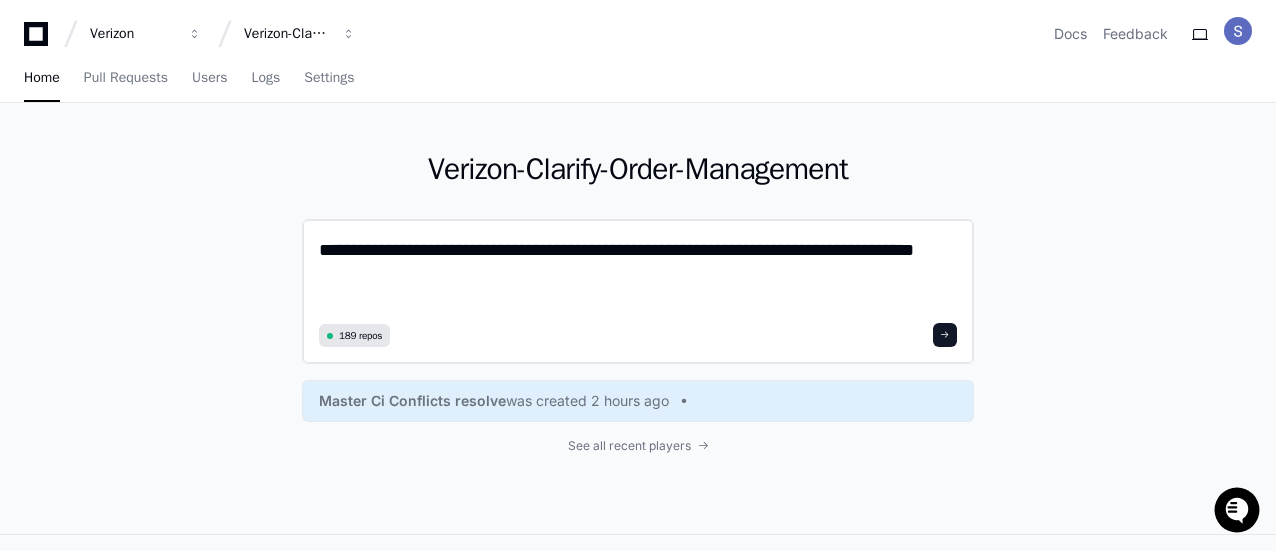 scroll, scrollTop: 0, scrollLeft: 0, axis: both 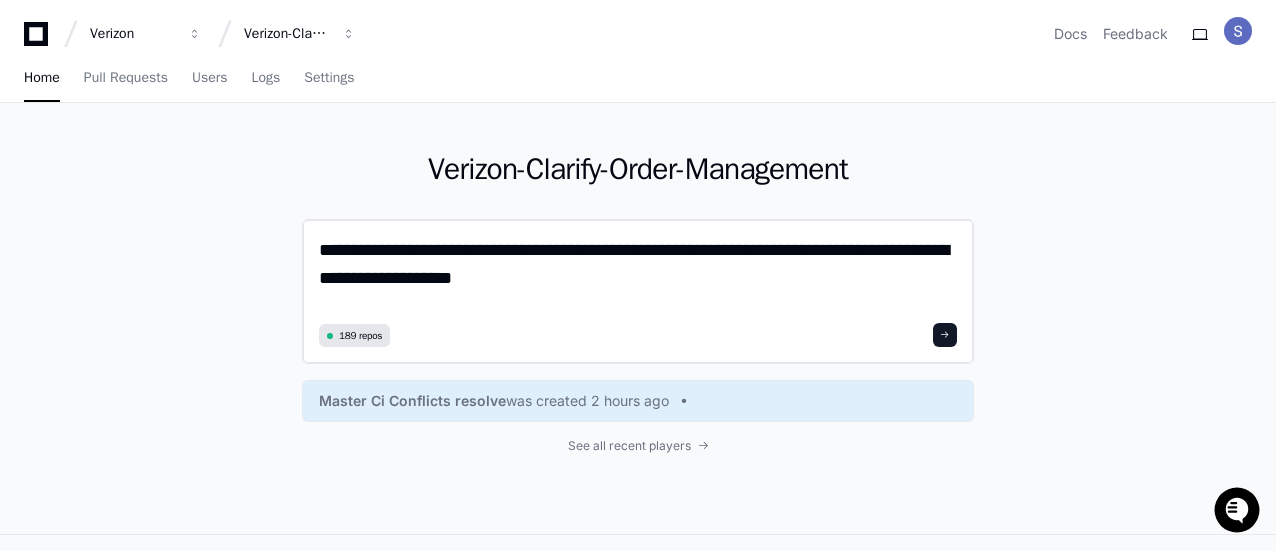 click on "**********" 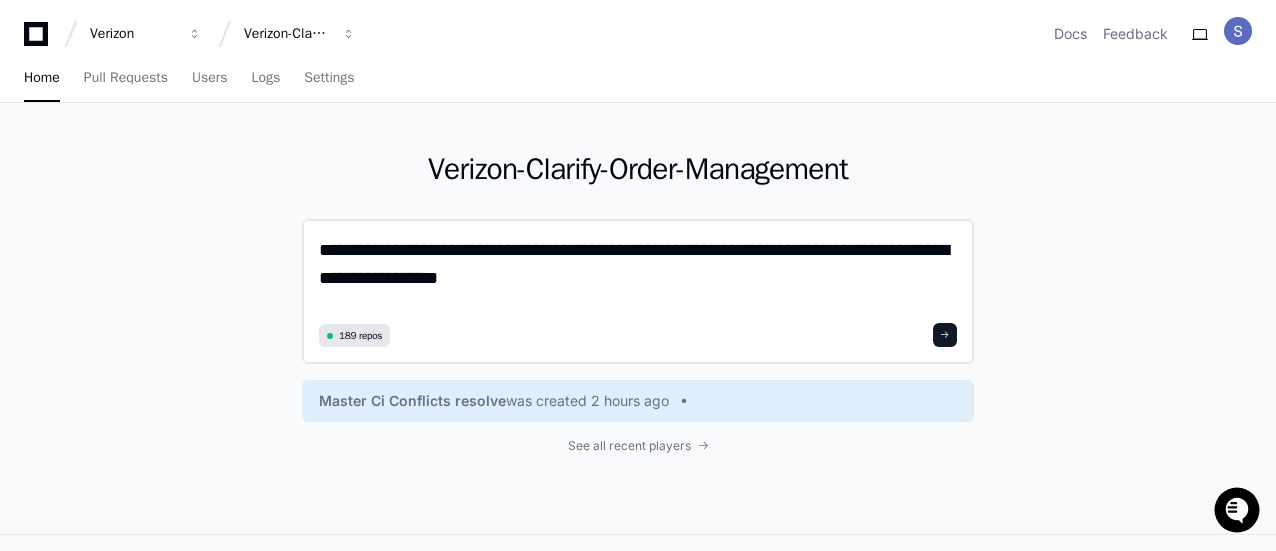 click on "**********" 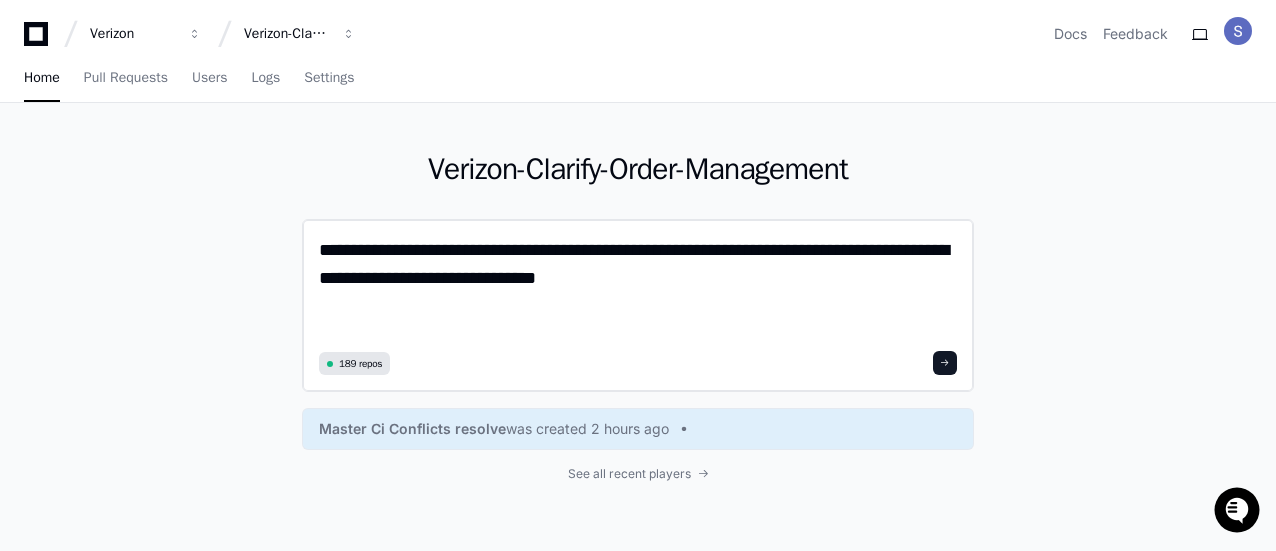 scroll, scrollTop: 0, scrollLeft: 0, axis: both 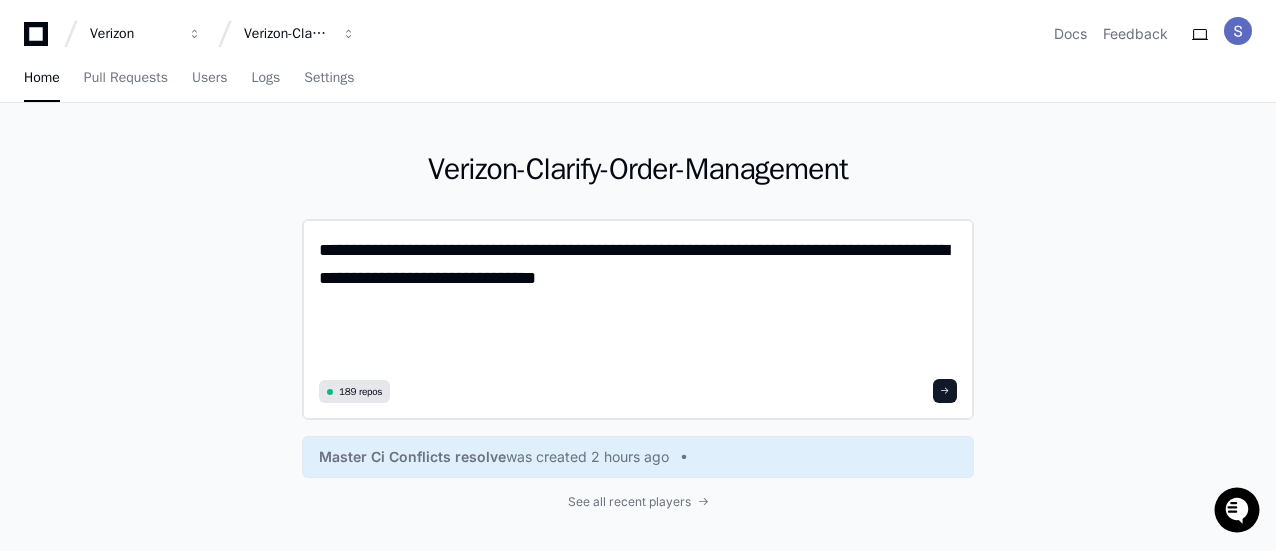paste on "**********" 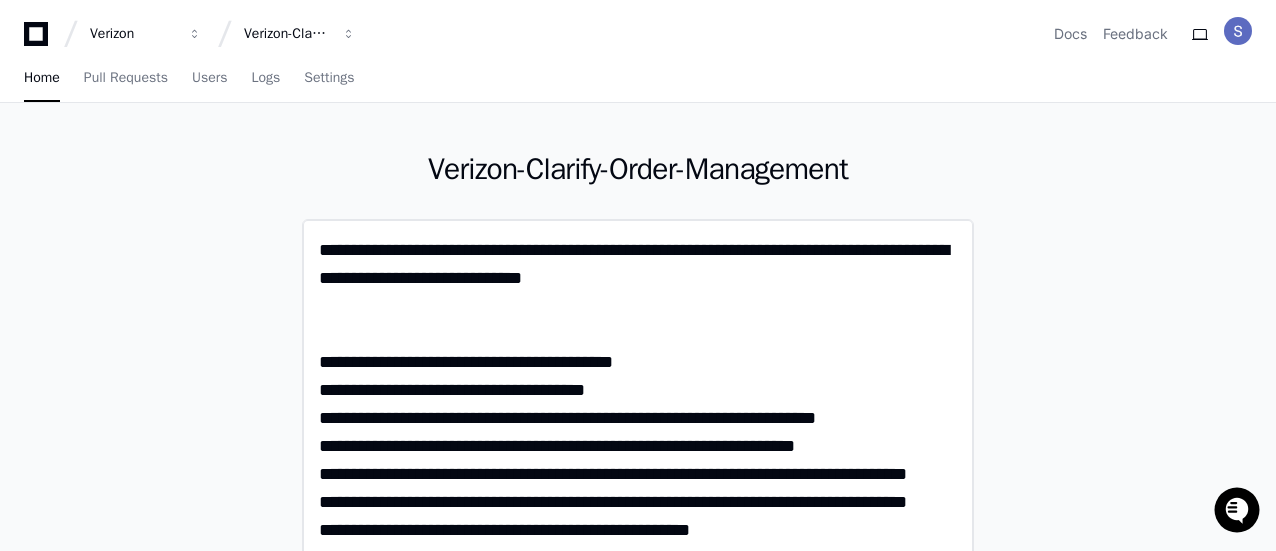 scroll, scrollTop: 0, scrollLeft: 0, axis: both 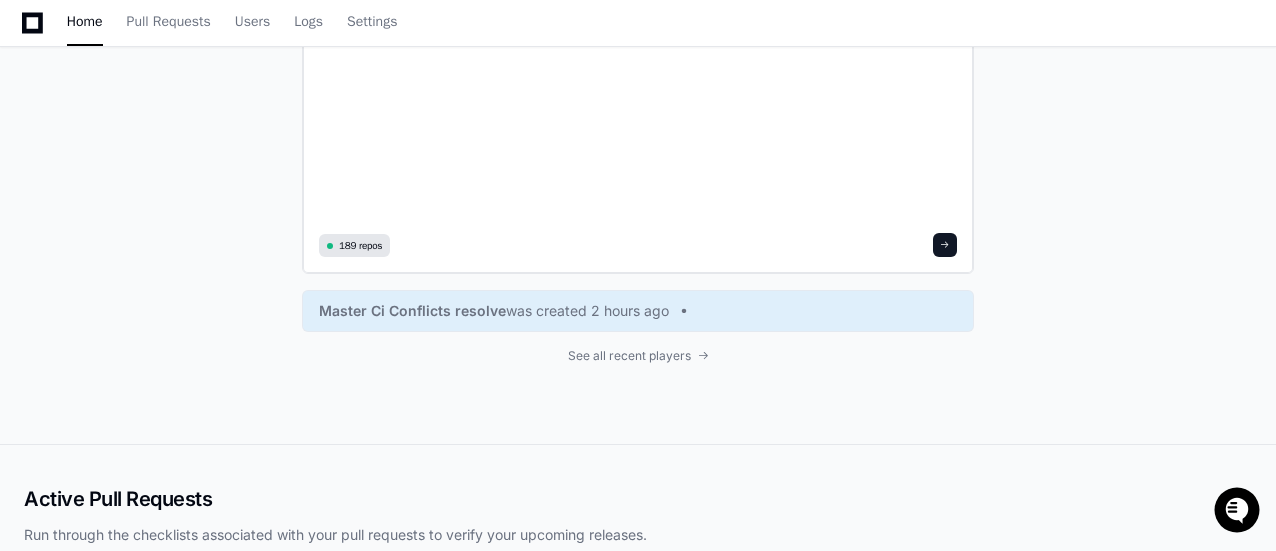 type on "**********" 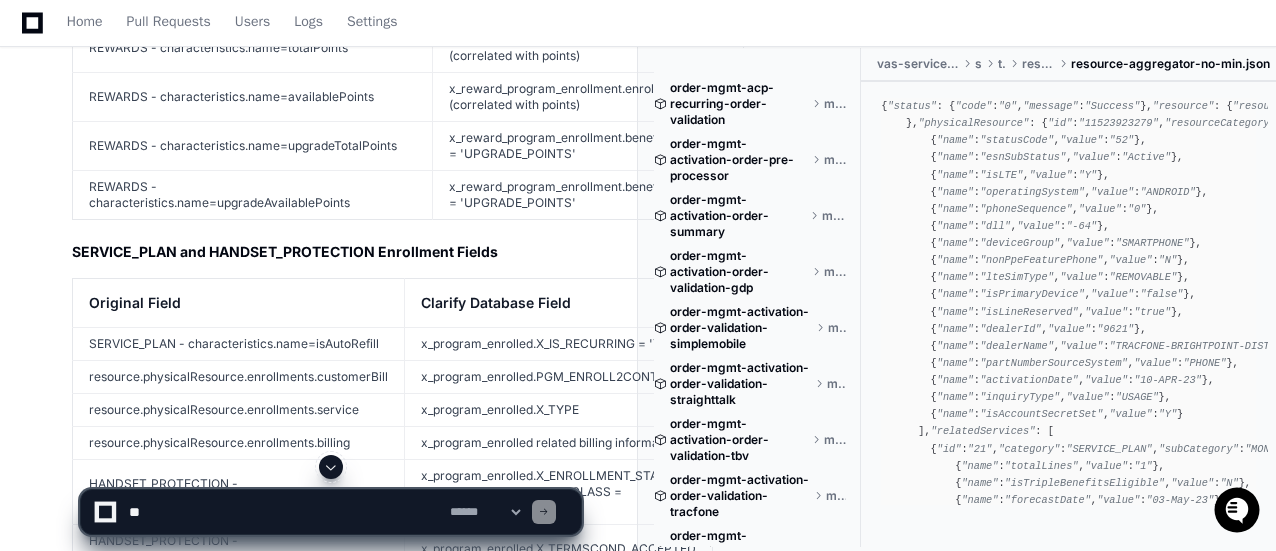scroll, scrollTop: 2888, scrollLeft: 0, axis: vertical 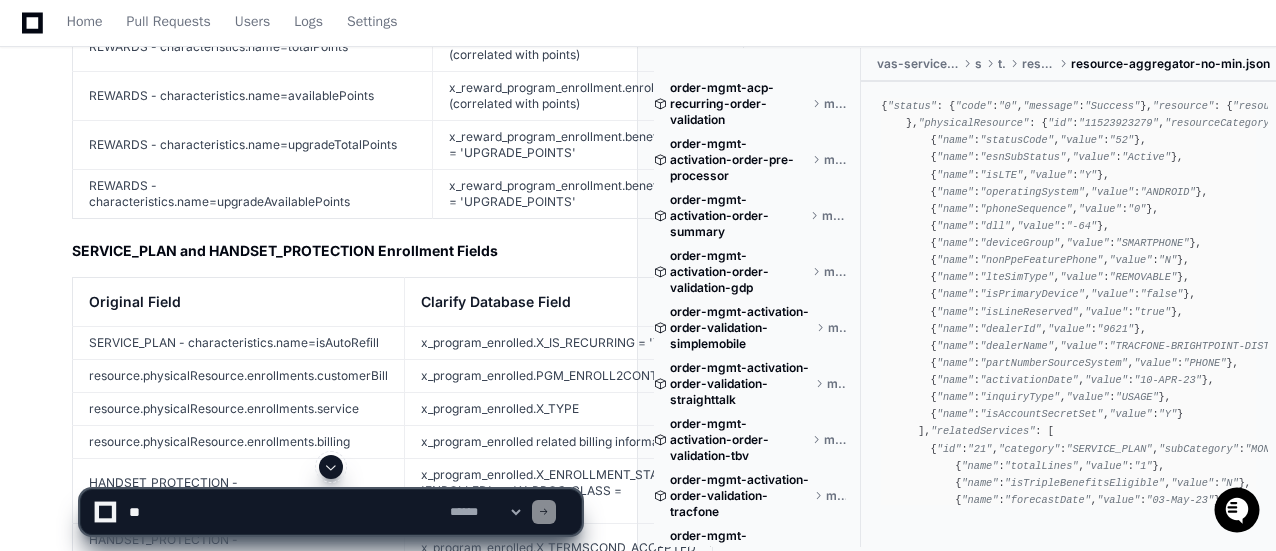 click on "sai.kiran.gundala 2 minutes ago Below are the fields for enrollments and Agreements. Can you please map it with the right fields from clarify database?
resource.physicalResource.resourceCategory
resource.physicalResource.serialNumber
resource.physicalResource.characteristics .name= isSafelinkEsn, value=
resource.physicalResource.characteristics .name= isSafelink, value=
resource.physicalResource.characteristics .name= enrolledDoubleMinPromoFlag, value=
resource.physicalResource.characteristics .name= enrolledTripleMinPromoFlag, value=
resource.physicalResource.enrollments .type= REWARDS
resource.physicalResource.enrollments .name= REWARDS .
REWARDS - resource.physicalResource.enrollments .characteristics .name=rewardBenefits, value=
REWARDS - resource.physicalResource.enrollments .characteristics .name= totalPoints, value=
REWARDS - resource.physicalResource.enrollments .characteristics .name=availablePoints, value=
REWARDS - resource.physicalResource.enrollments .characteristics .characteristics" 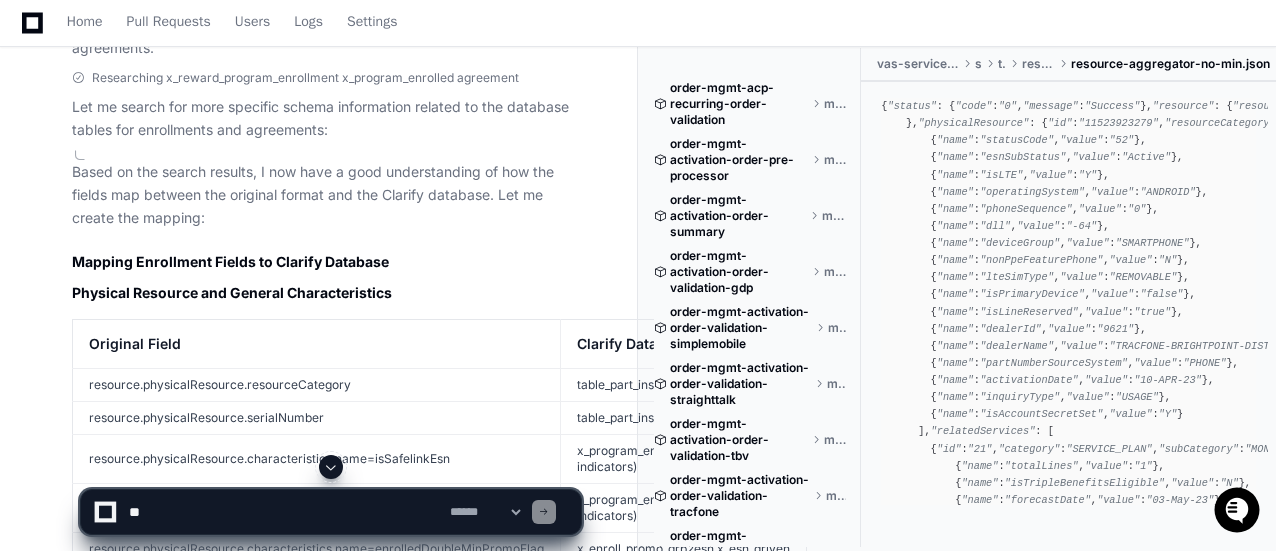 scroll, scrollTop: 2104, scrollLeft: 0, axis: vertical 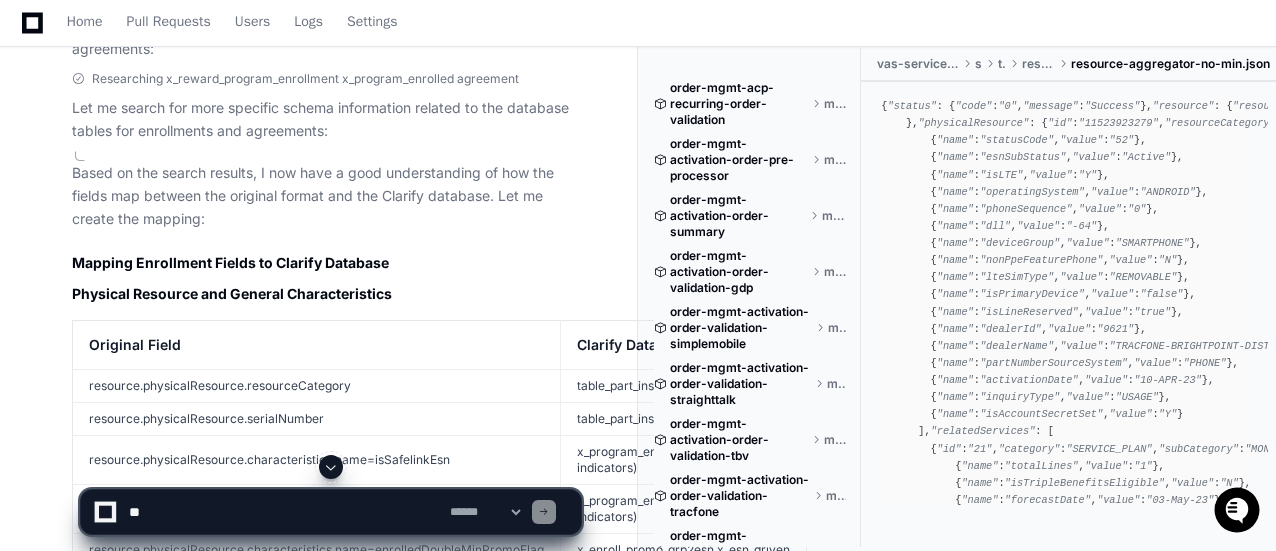 click on "Based on the search results, I now have a good understanding of how the fields map between the original format and the Clarify database. Let me create the mapping:
Mapping Enrollment Fields to Clarify Database
Physical Resource and General Characteristics
Original Field
Clarify Database Field
resource.physicalResource.resourceCategory
table_part_inst.X_DOMAIN
resource.physicalResource.serialNumber
table_part_inst.part_serial_no
resource.physicalResource.characteristics .name=isSafelinkEsn
x_program_enrolled.X_TYPE (value indicators)
resource.physicalResource.characteristics .name=isSafelink
x_program_enrolled.X_TYPE (value indicators)
resource.physicalResource.characteristics .name=enrolledDoubleMinPromoFlag
x_enroll_promo_grp2esn.x_esn_driven
resource.physicalResource.characteristics .name=enrolledTripleMinPromoFlag
x_enroll_promo_grp2esn.x_esn_driven
REWARDS Enrollment Fields
Original Field
Clarify Database Field" 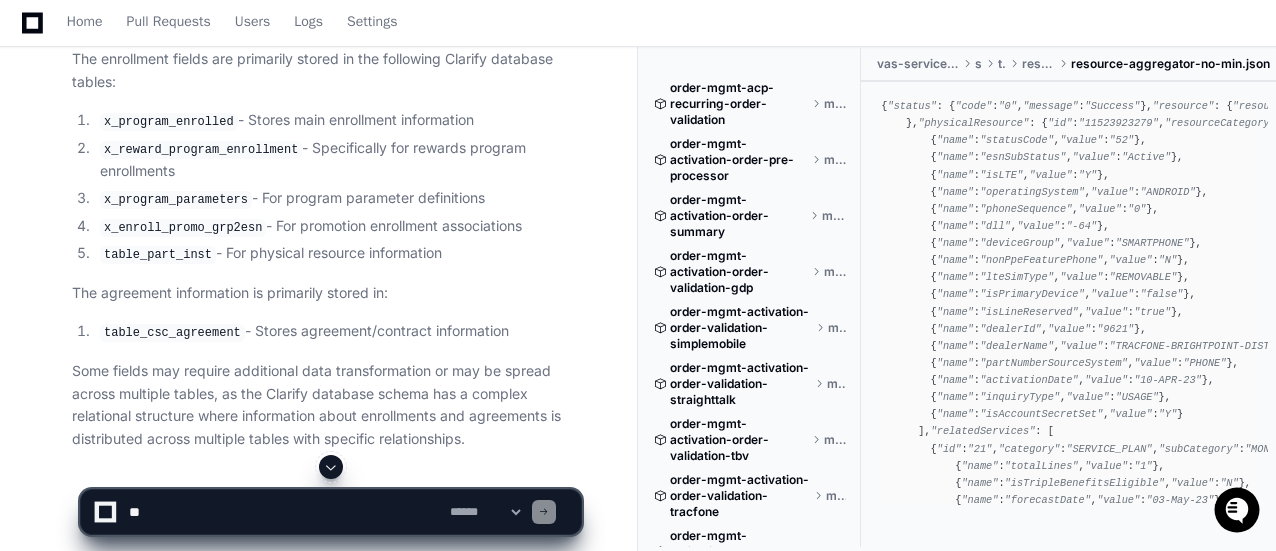 scroll, scrollTop: 4247, scrollLeft: 0, axis: vertical 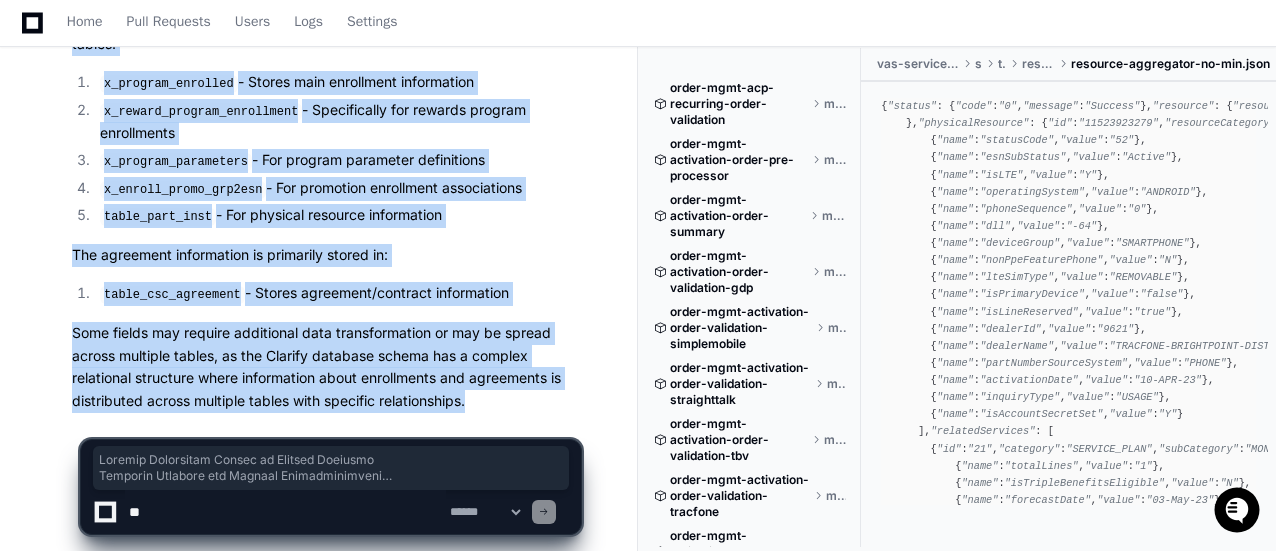 click on "Some fields may require additional data transformation or may be spread across multiple tables, as the Clarify database schema has a complex relational structure where information about enrollments and agreements is distributed across multiple tables with specific relationships." 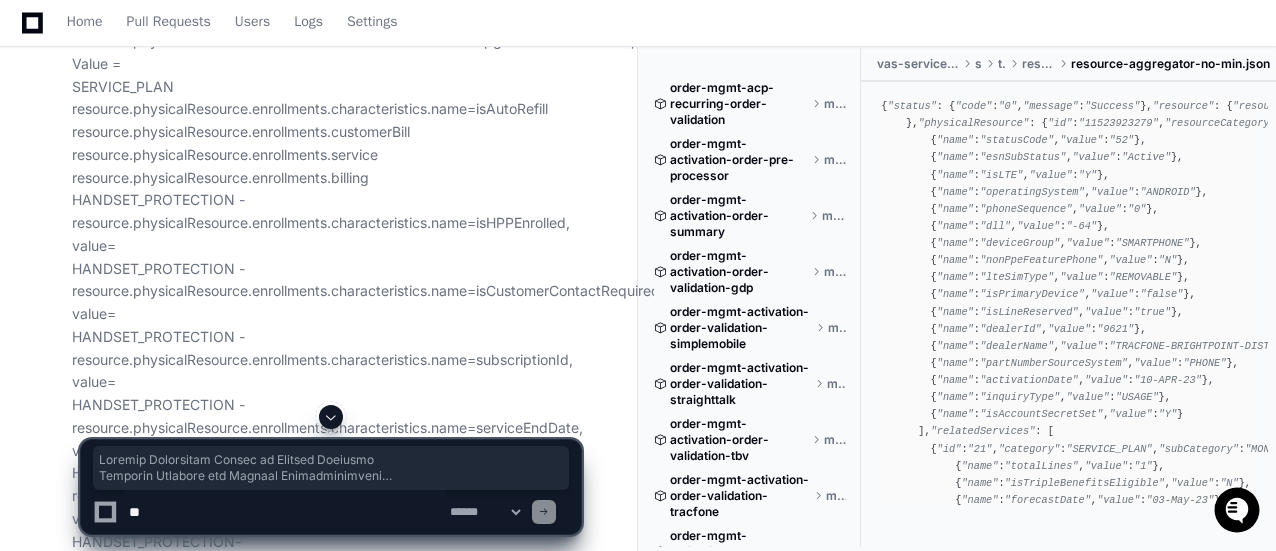 scroll, scrollTop: 807, scrollLeft: 0, axis: vertical 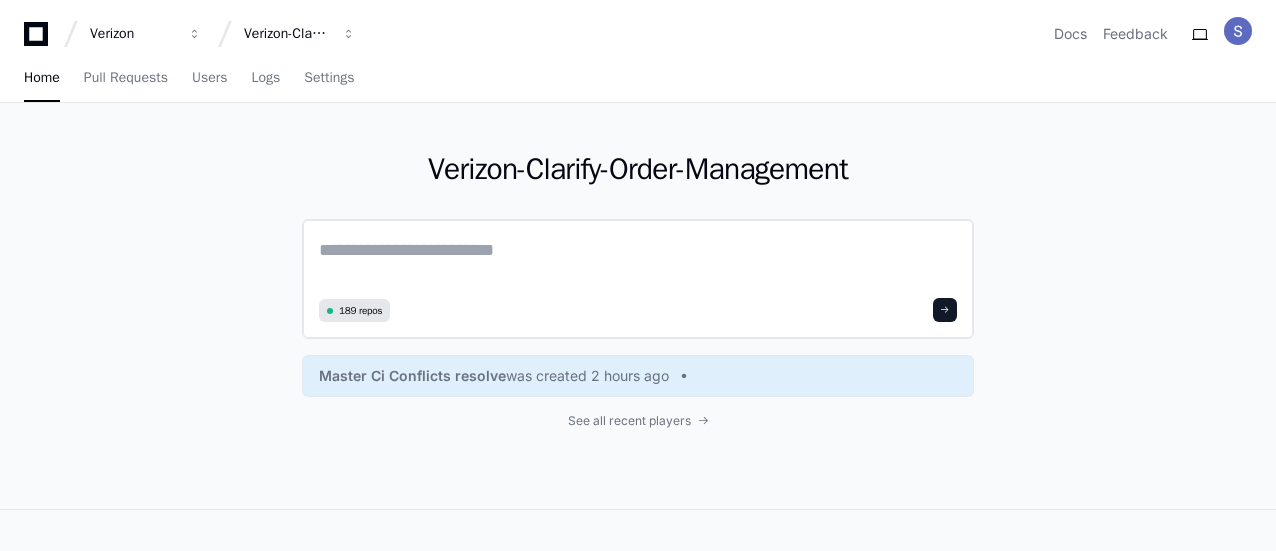 click 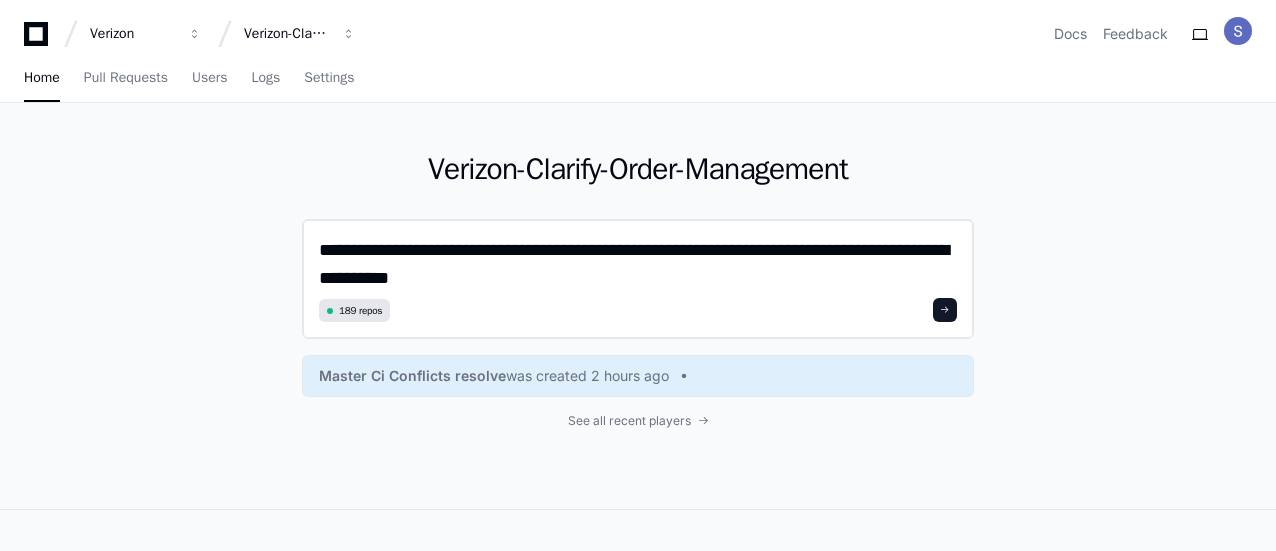 scroll, scrollTop: 0, scrollLeft: 0, axis: both 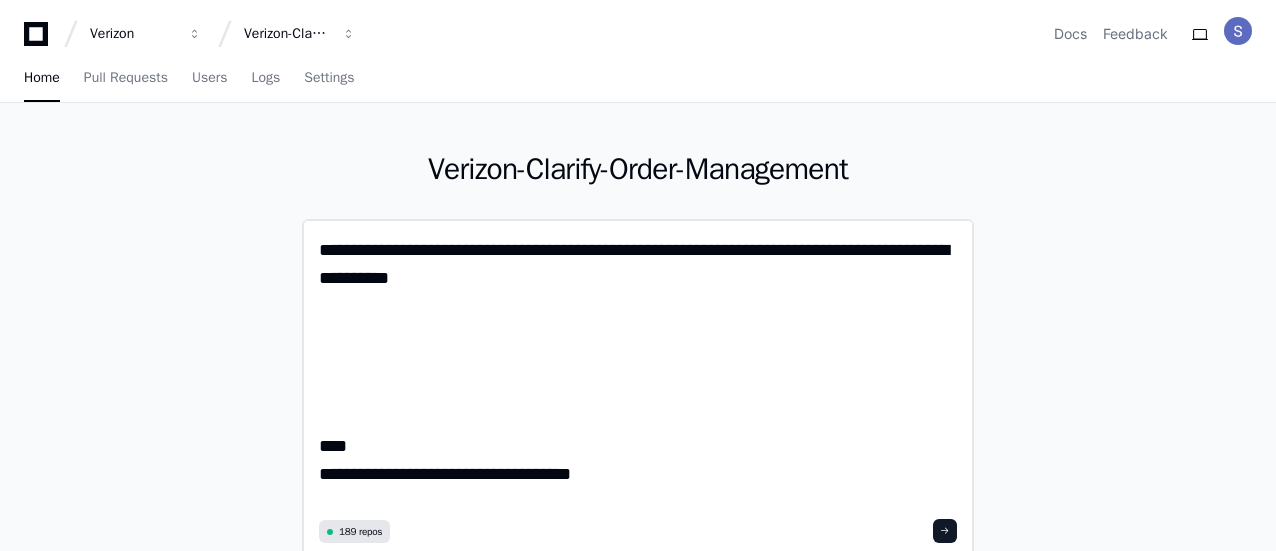 click on "**********" 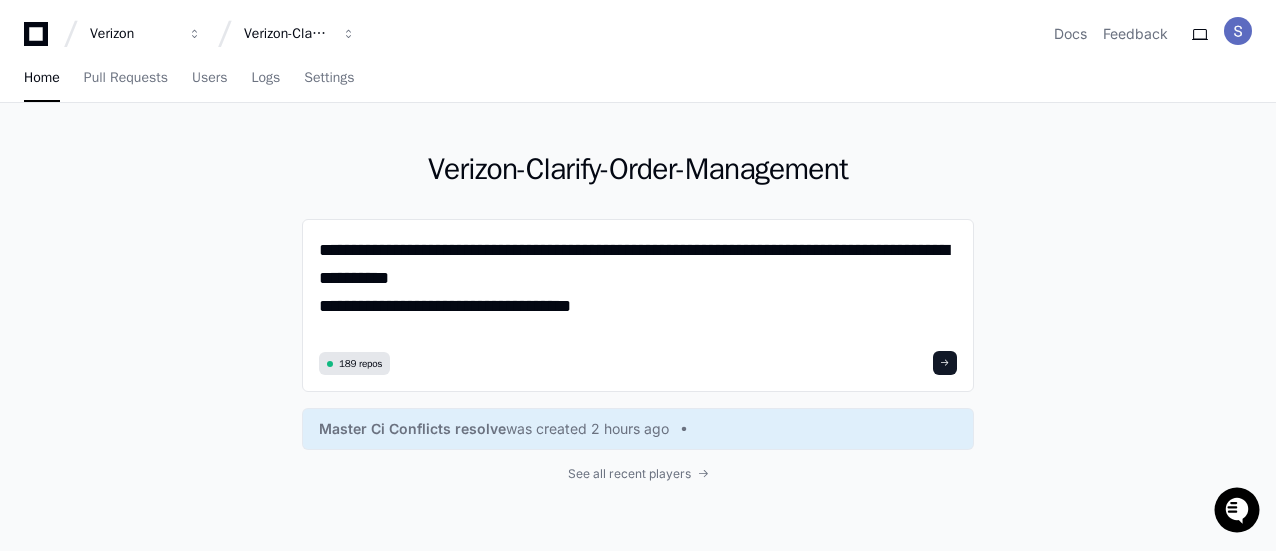 type on "**********" 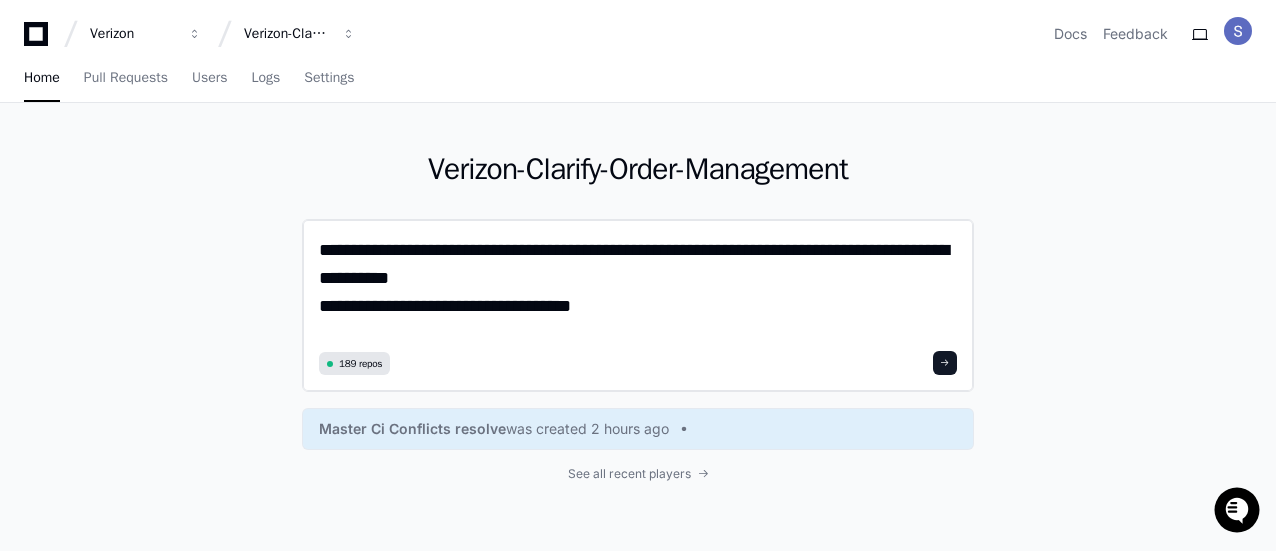 click 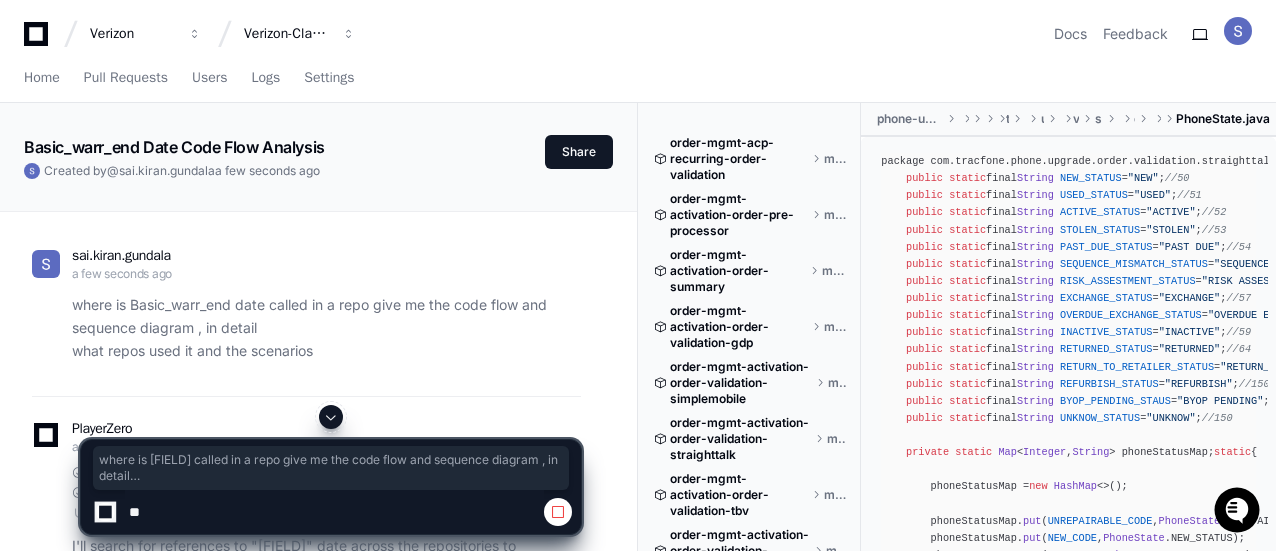 drag, startPoint x: 318, startPoint y: 353, endPoint x: 66, endPoint y: 298, distance: 257.93216 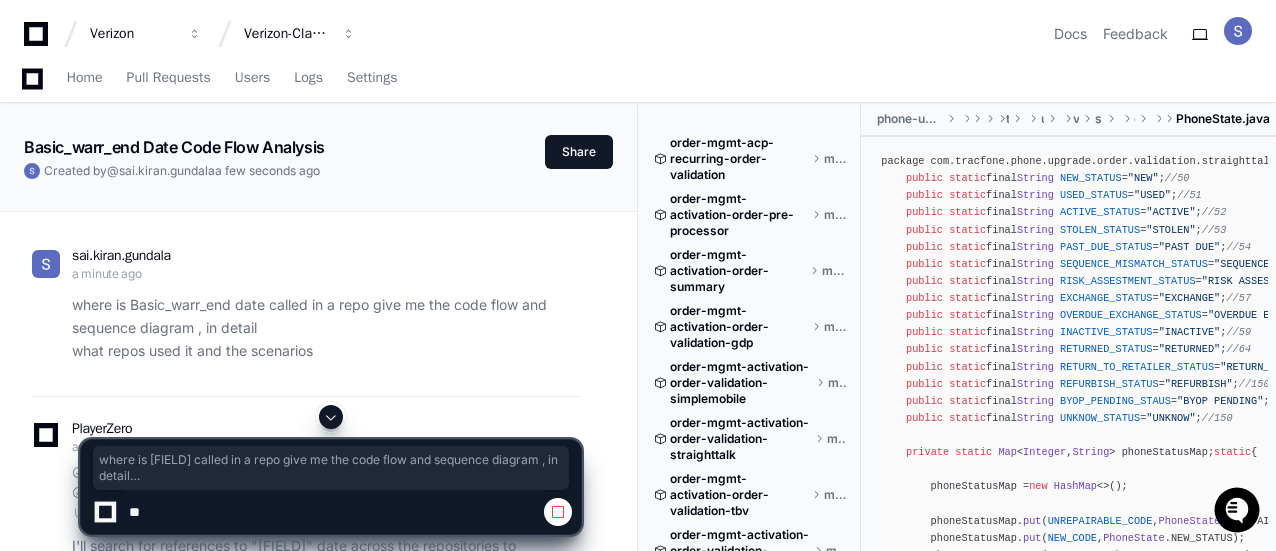 scroll, scrollTop: 327, scrollLeft: 0, axis: vertical 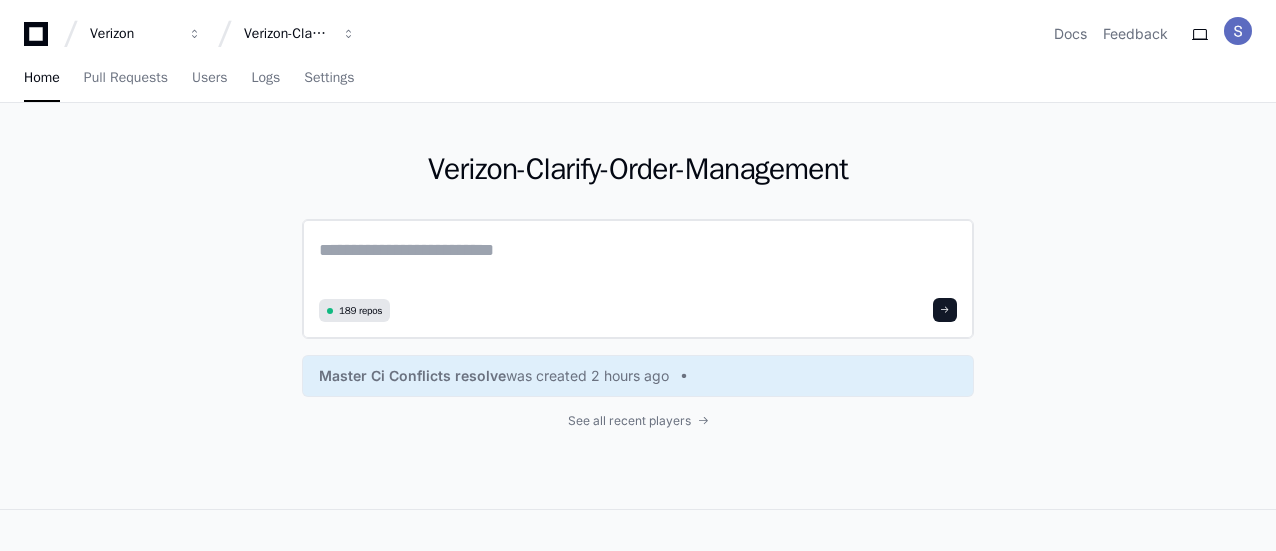 click 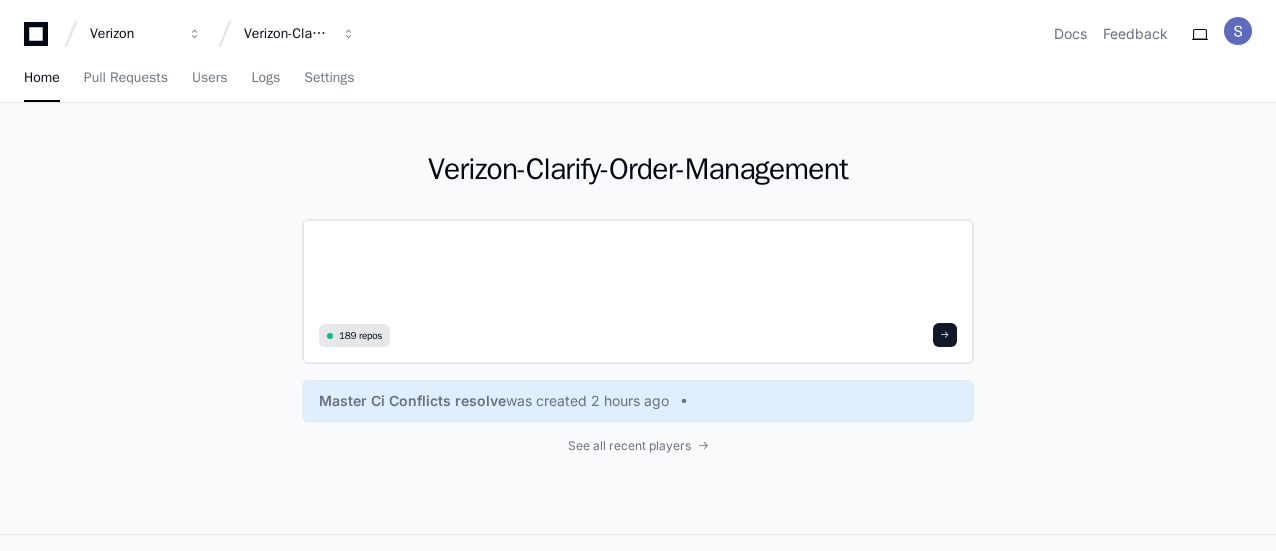paste on "**********" 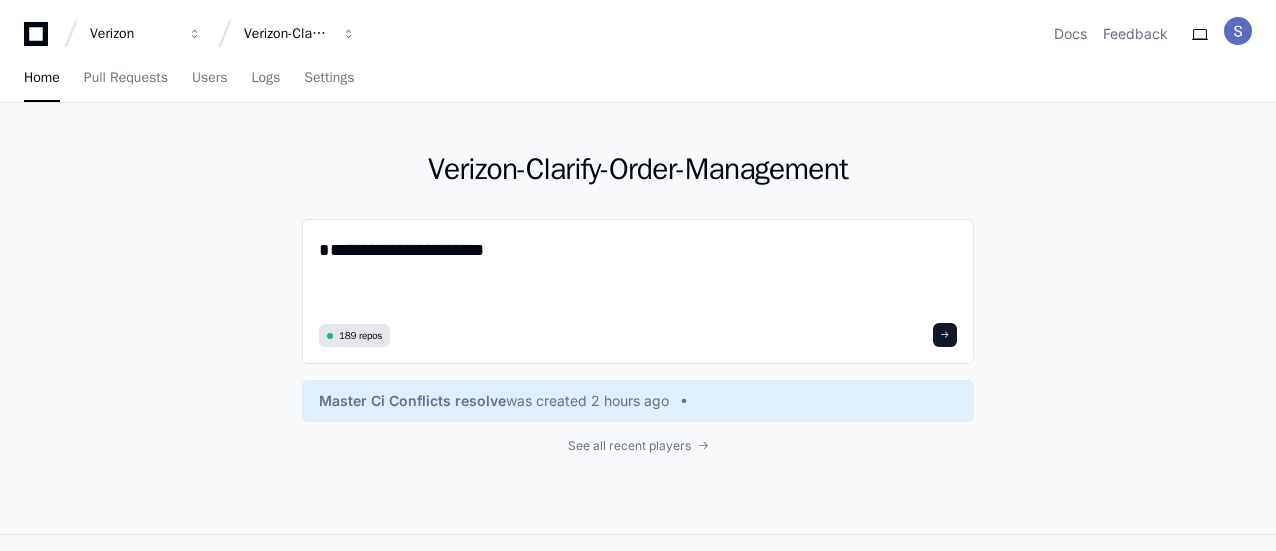 scroll, scrollTop: 0, scrollLeft: 0, axis: both 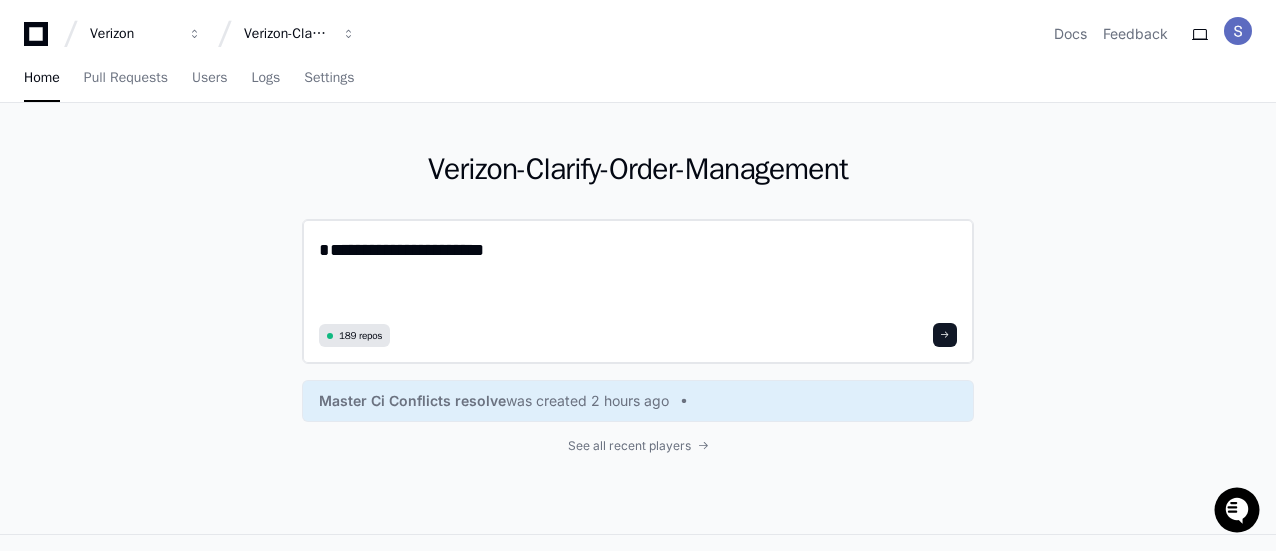 click on "**********" 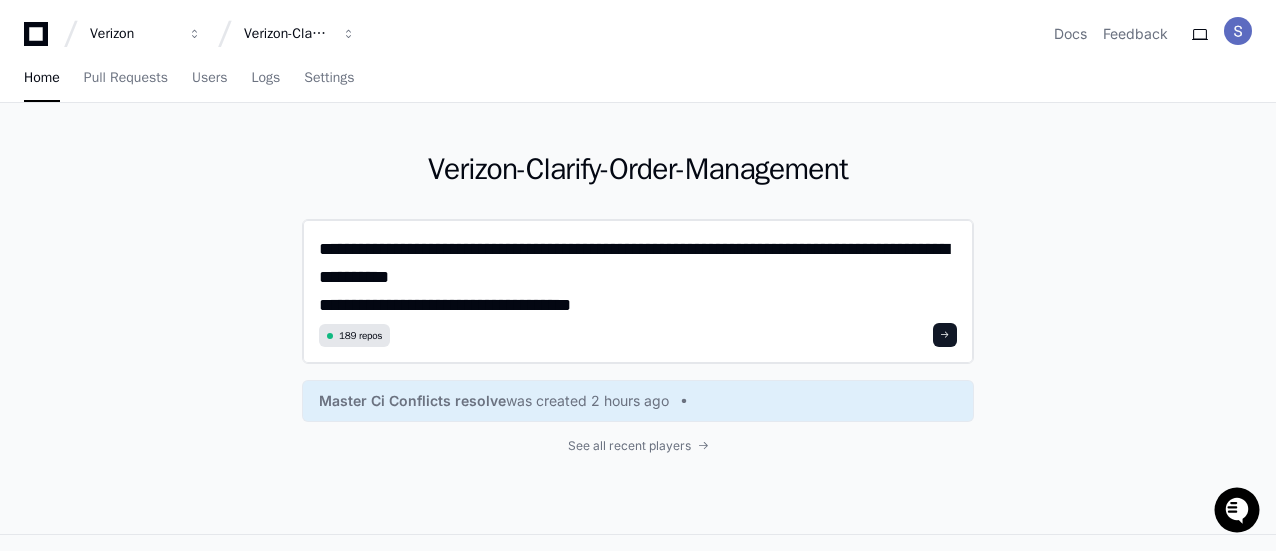 scroll, scrollTop: 0, scrollLeft: 0, axis: both 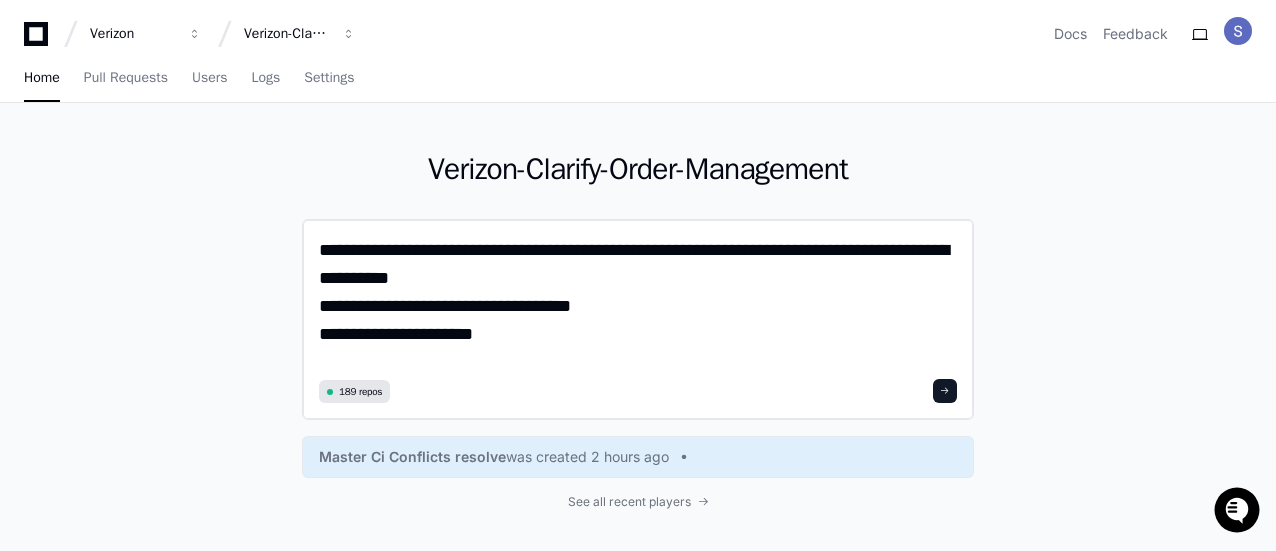 drag, startPoint x: 458, startPoint y: 338, endPoint x: 317, endPoint y: 337, distance: 141.00354 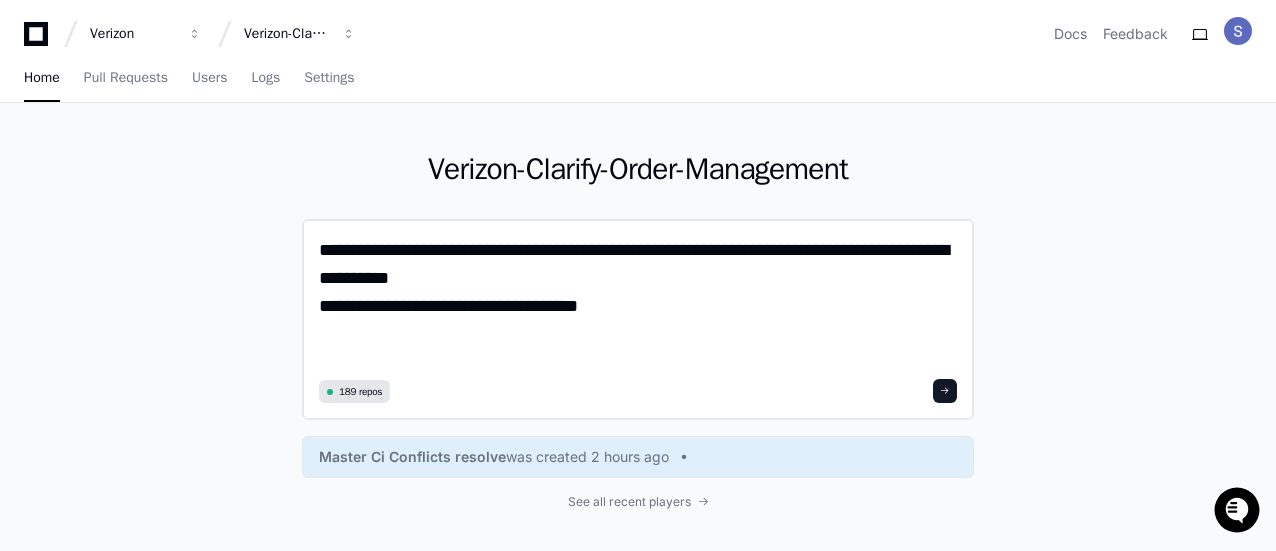 click on "**********" 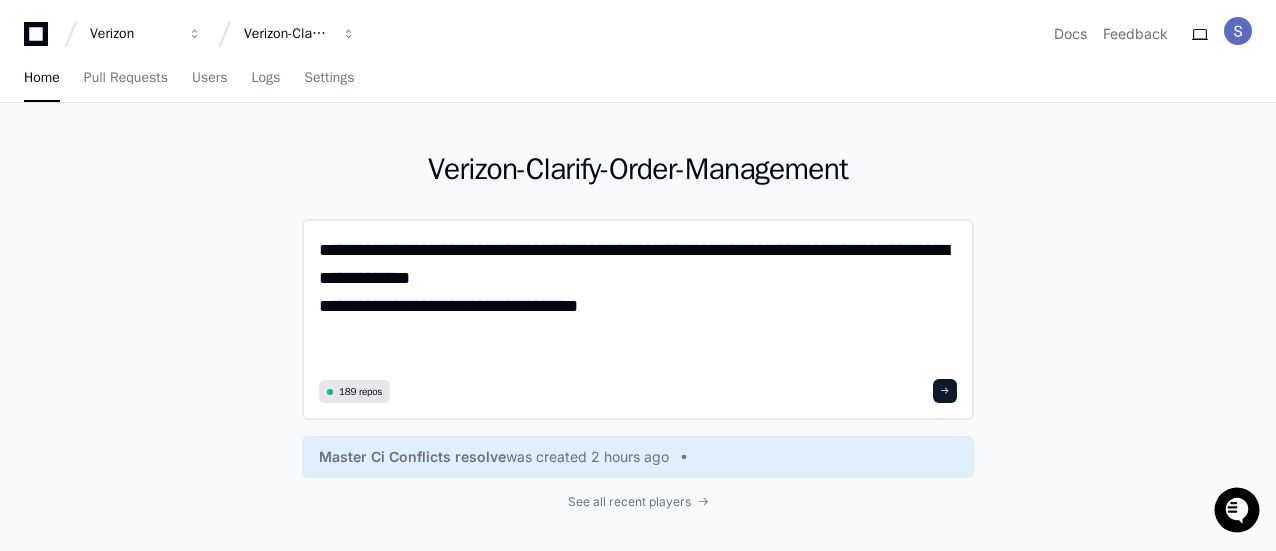 click on "**********" 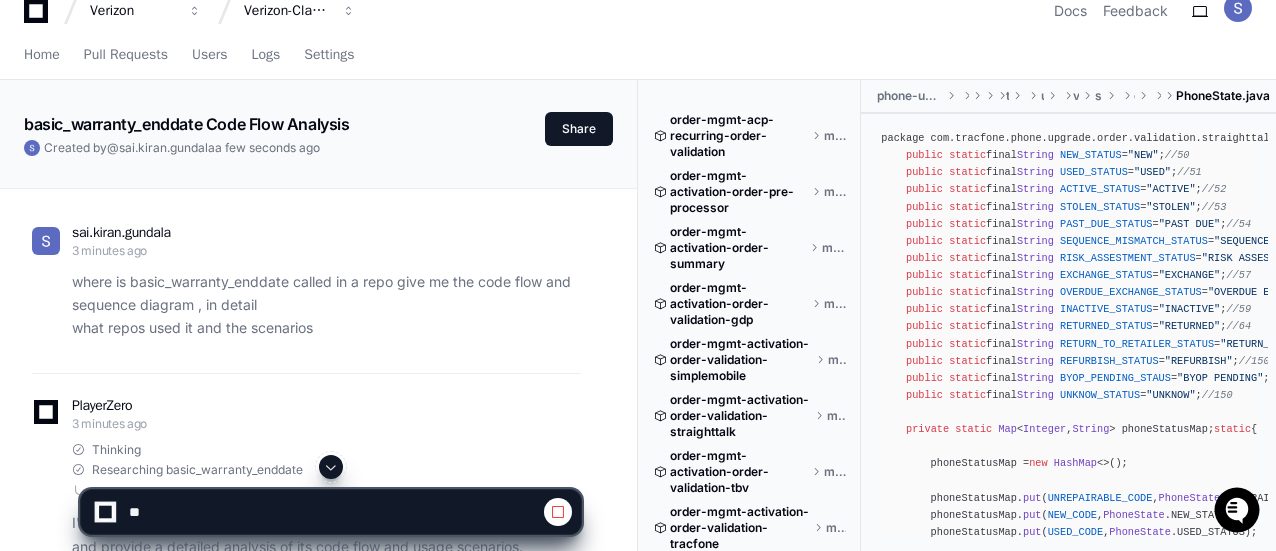 scroll, scrollTop: 0, scrollLeft: 0, axis: both 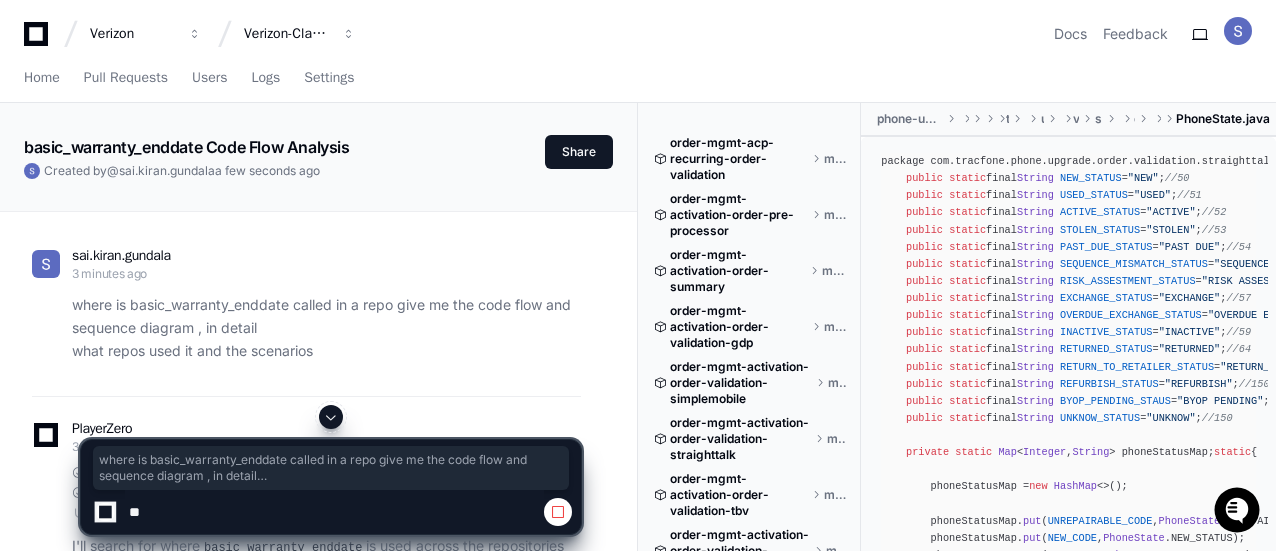drag, startPoint x: 318, startPoint y: 353, endPoint x: 73, endPoint y: 310, distance: 248.74484 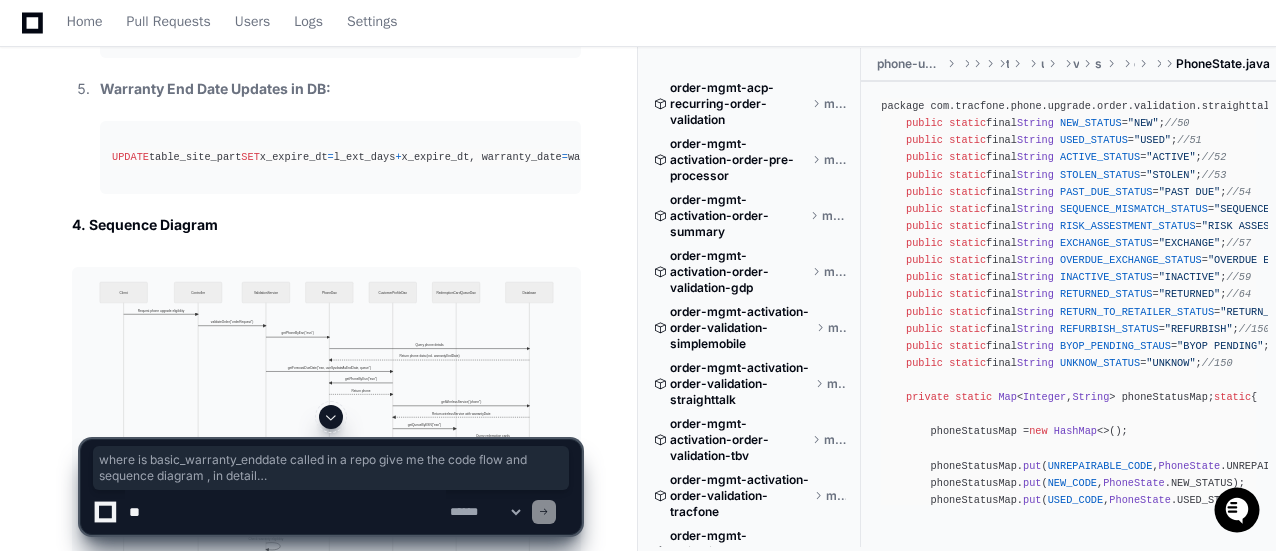 scroll, scrollTop: 3302, scrollLeft: 0, axis: vertical 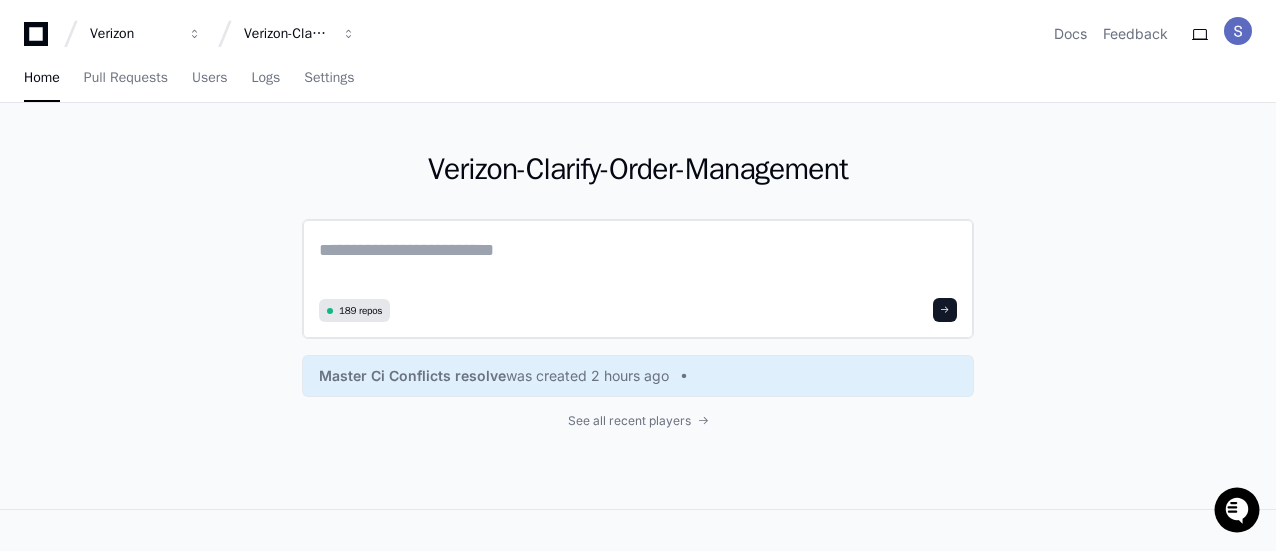 click 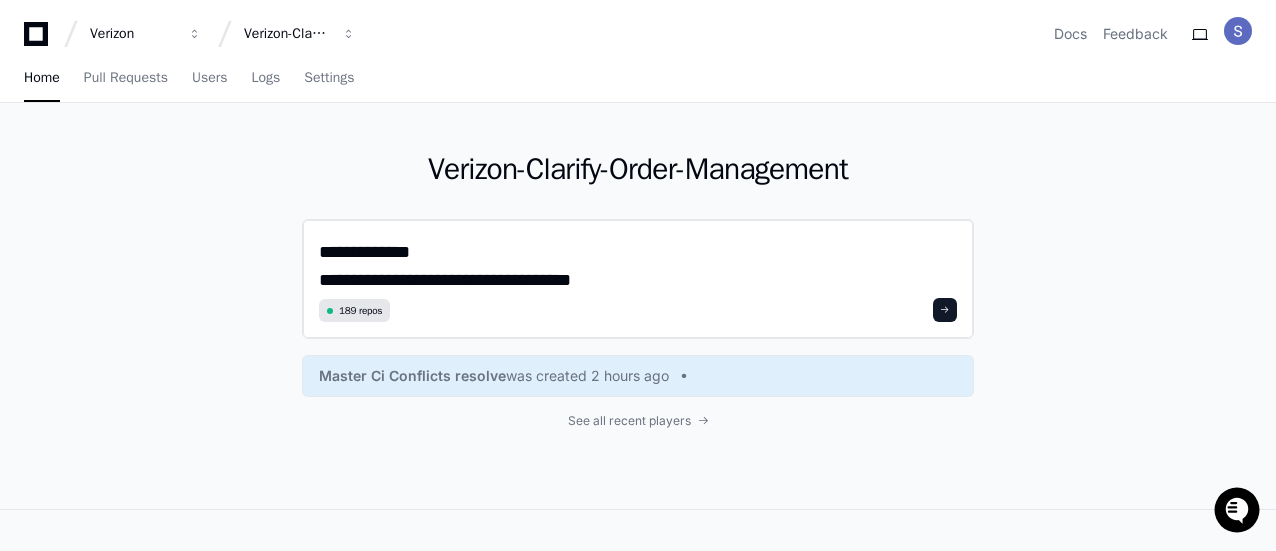 scroll, scrollTop: 0, scrollLeft: 0, axis: both 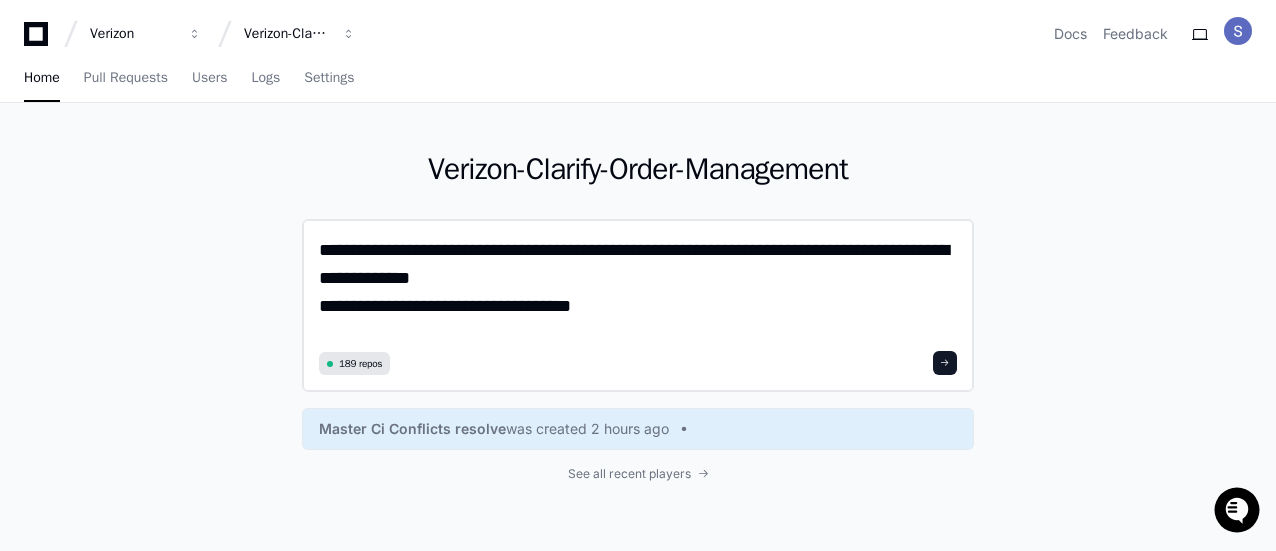click on "**********" 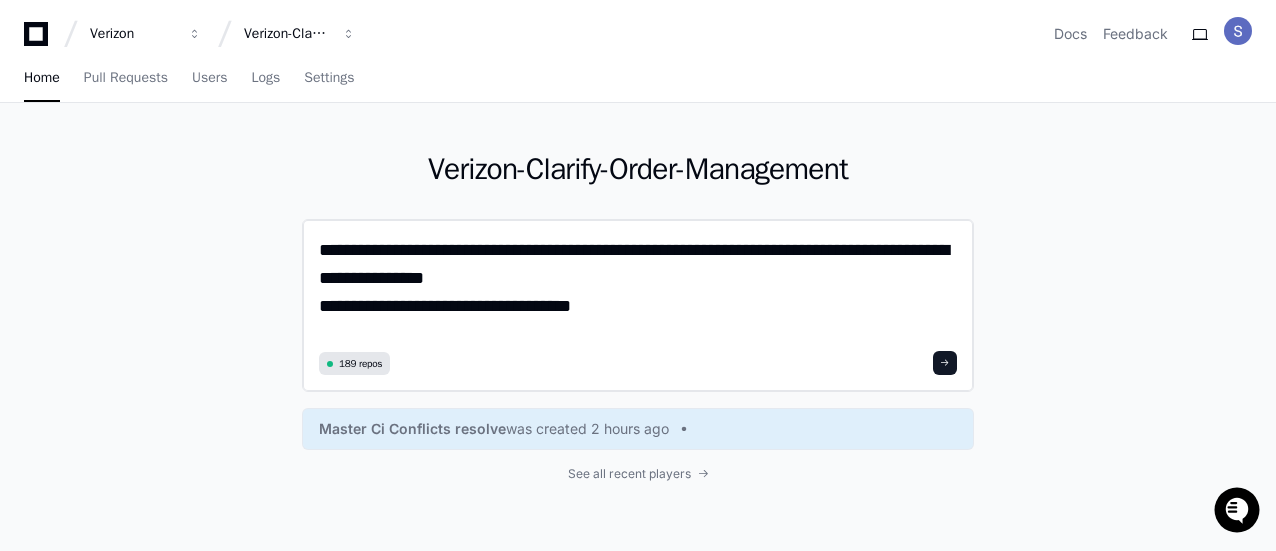 click on "**********" 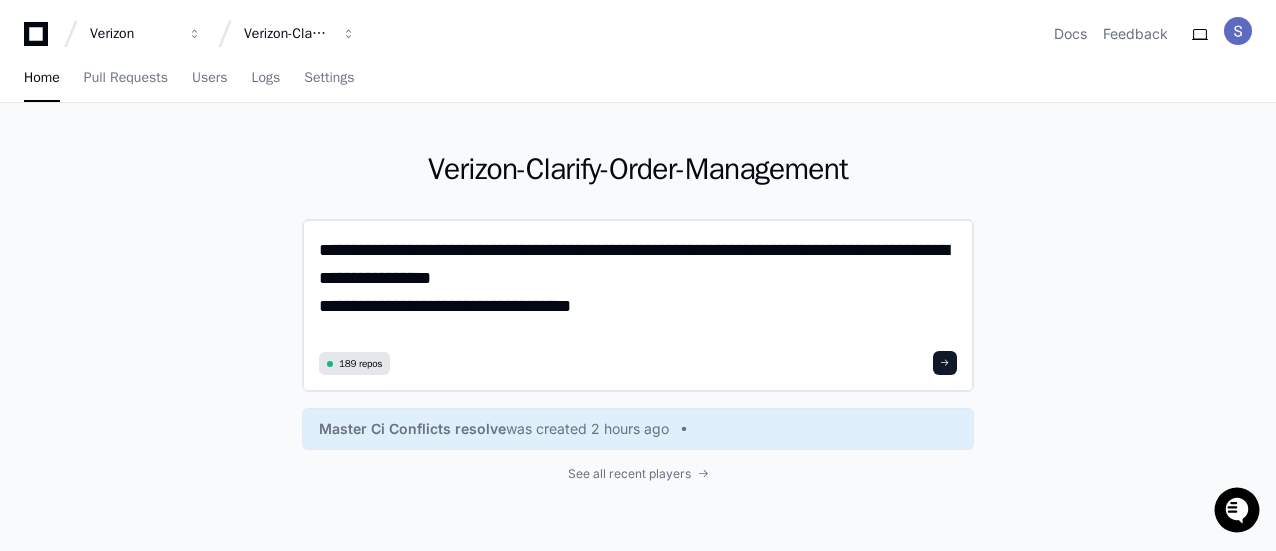 click on "**********" 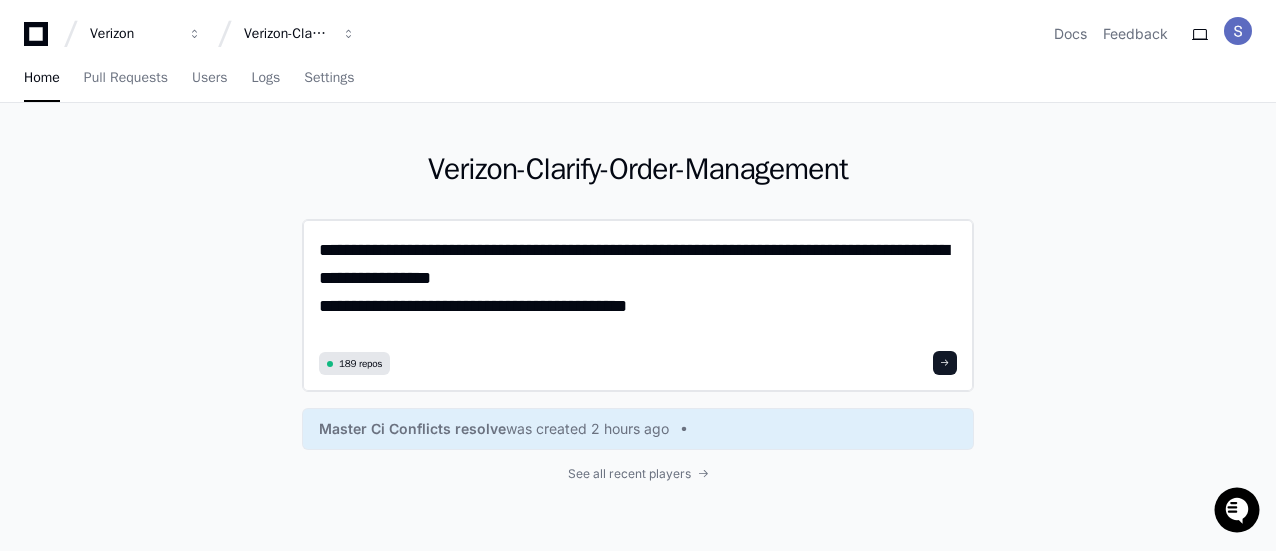 paste on "**********" 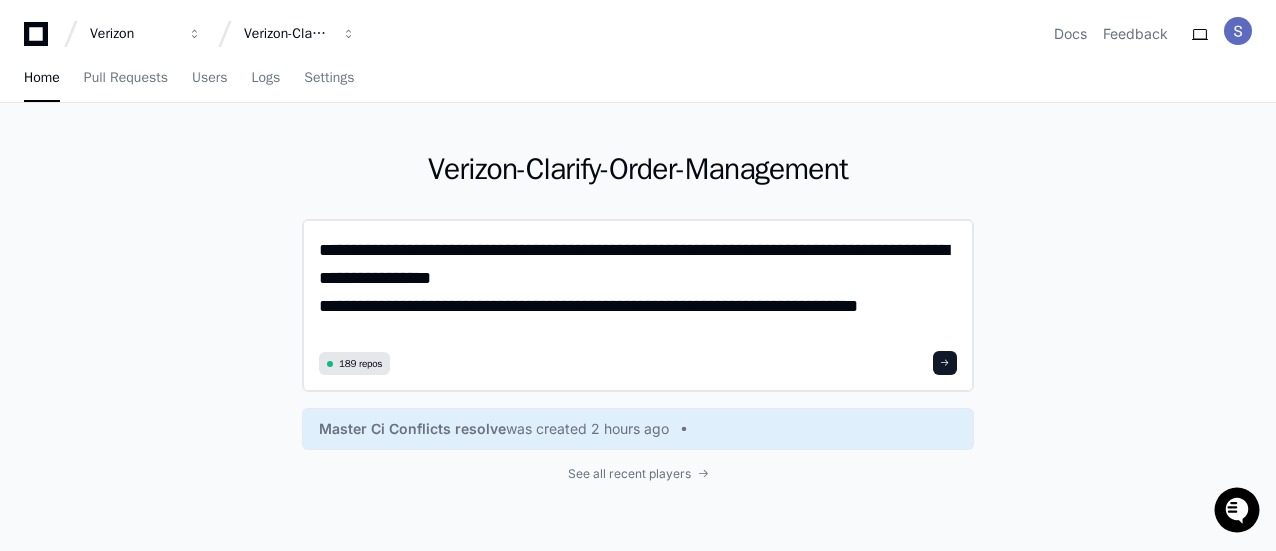 type on "**********" 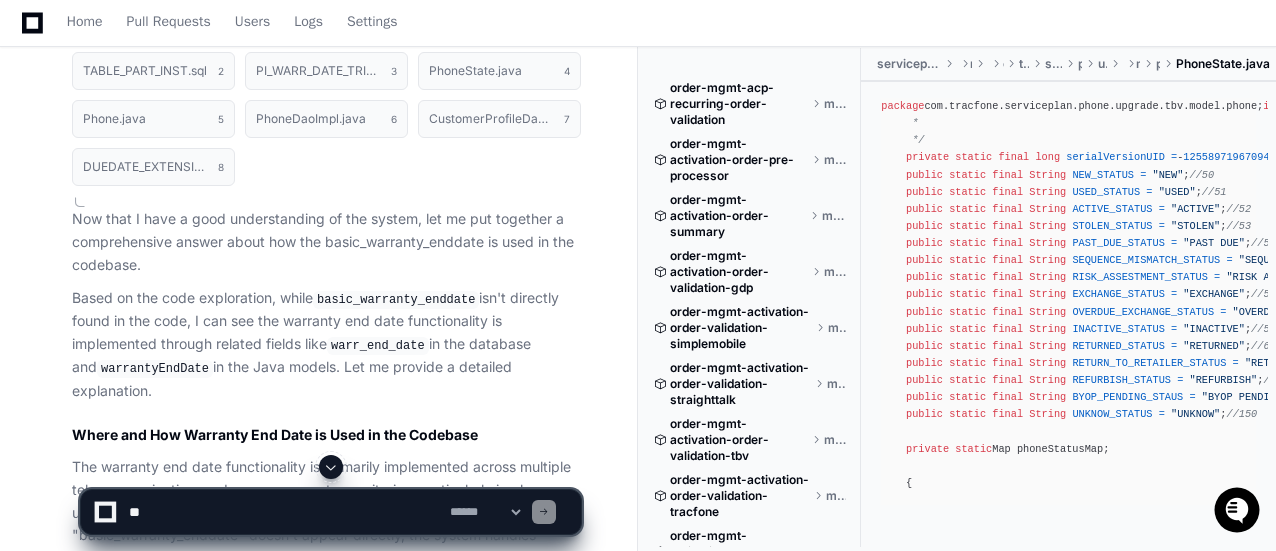 scroll, scrollTop: 1062, scrollLeft: 0, axis: vertical 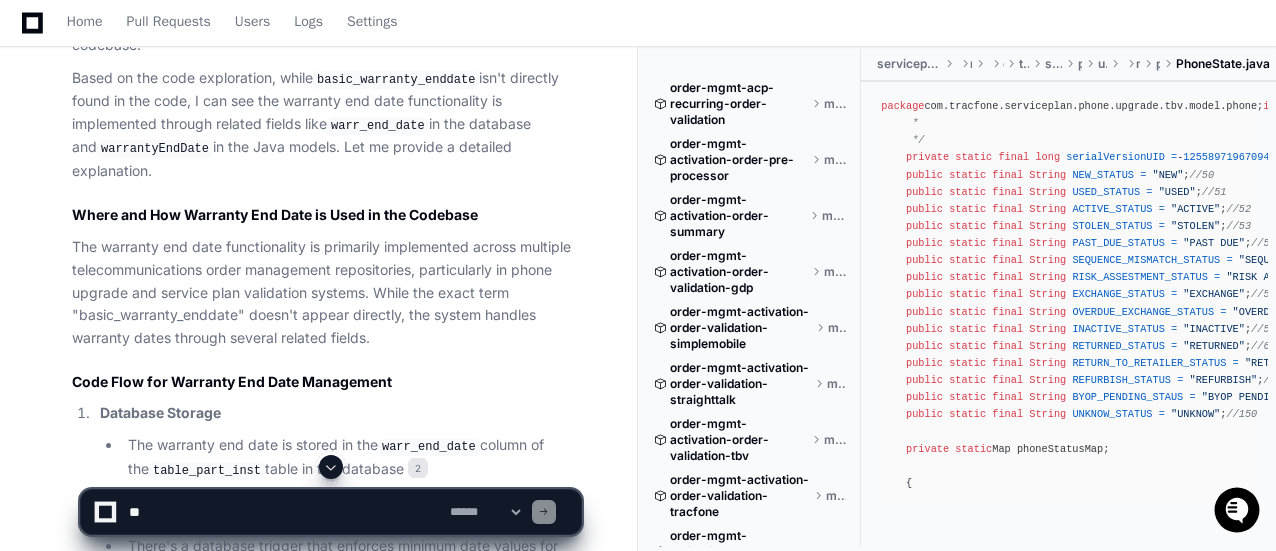 click on ") Based on the code exploration, while basic_warranty_enddate isn't directly found in the code, I can see the warranty end date functionality is implemented through related fields like warr_end_date in the database and warrantyEndDate in the Java models. Let me provide a detailed explanation." 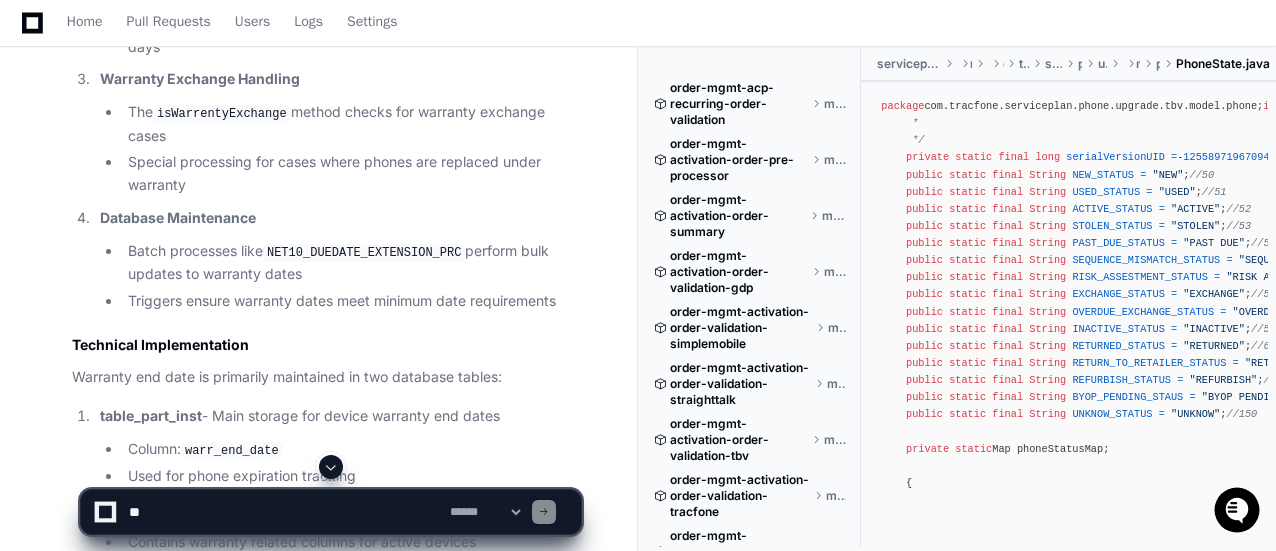 scroll, scrollTop: 3298, scrollLeft: 0, axis: vertical 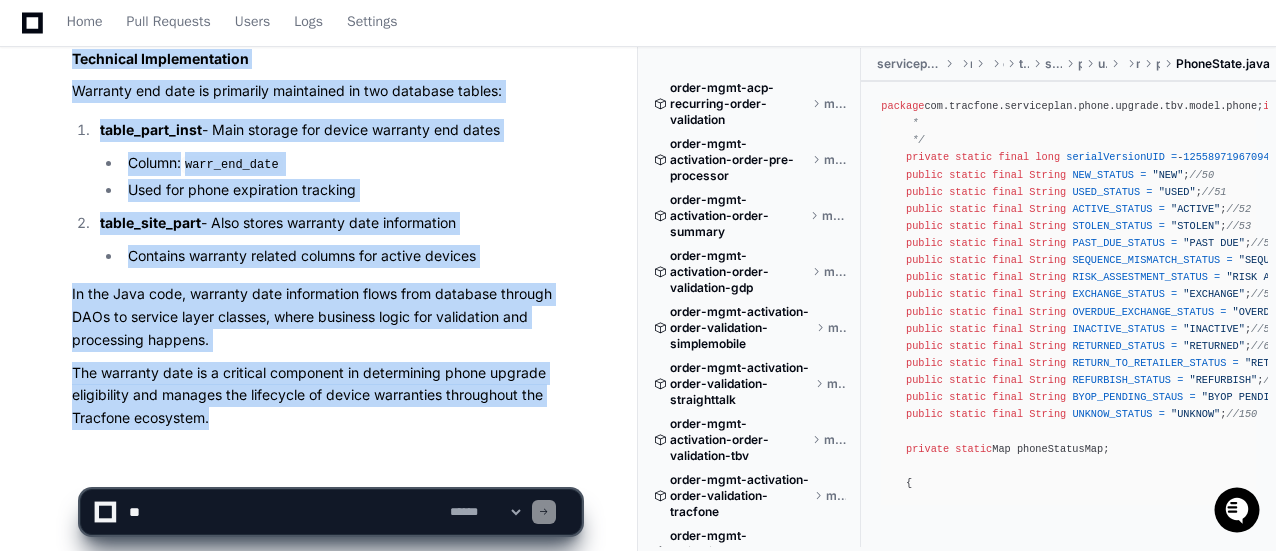 click on "The warranty date is a critical component in determining phone upgrade eligibility and manages the lifecycle of device warranties throughout the Tracfone ecosystem." 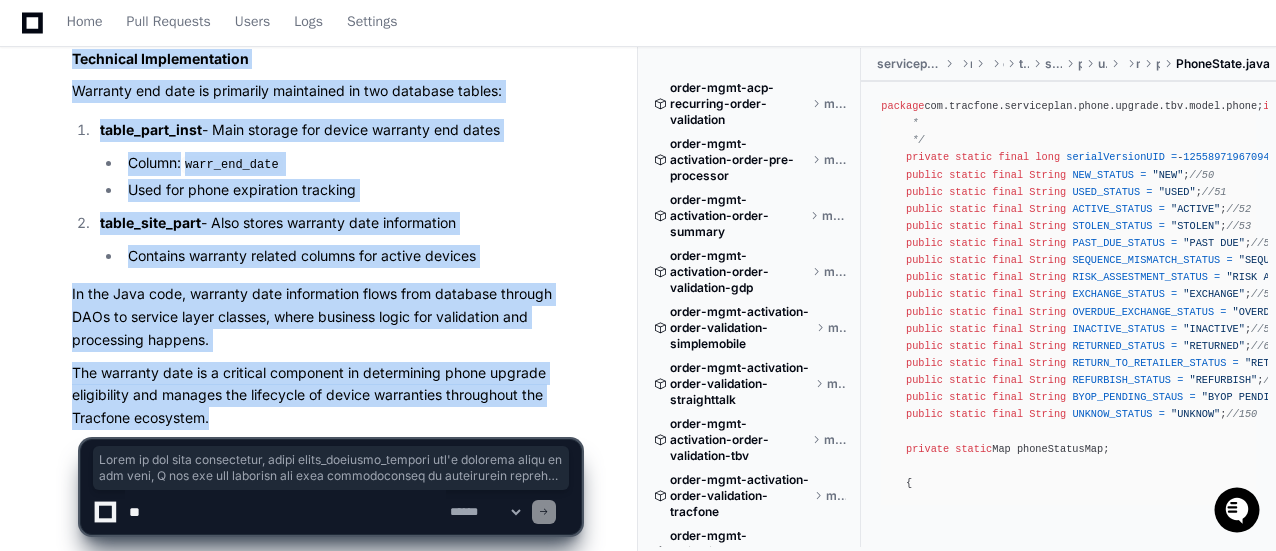 copy on "Based on the code exploration, while  basic_warranty_enddate  isn't directly found in the code, I can see the warranty end date functionality is implemented through related fields like  warr_end_date  in the database and  warrantyEndDate  in the Java models. Let me provide a detailed explanation.
Where and How Warranty End Date is Used in the Codebase
The warranty end date functionality is primarily implemented across multiple telecommunications order management repositories, particularly in phone upgrade and service plan validation systems. While the exact term "basic_warranty_enddate" doesn't appear directly, the system handles warranty dates through several related fields.
Code Flow for Warranty End Date Management
Database Storage
The warranty end date is stored in the  warr_end_date  column of the  table_part_inst  table in the database  2
This field represents "Date the warranty expires" as per the column comment  2
There's a database trigger that enforces minimum date values for warran..." 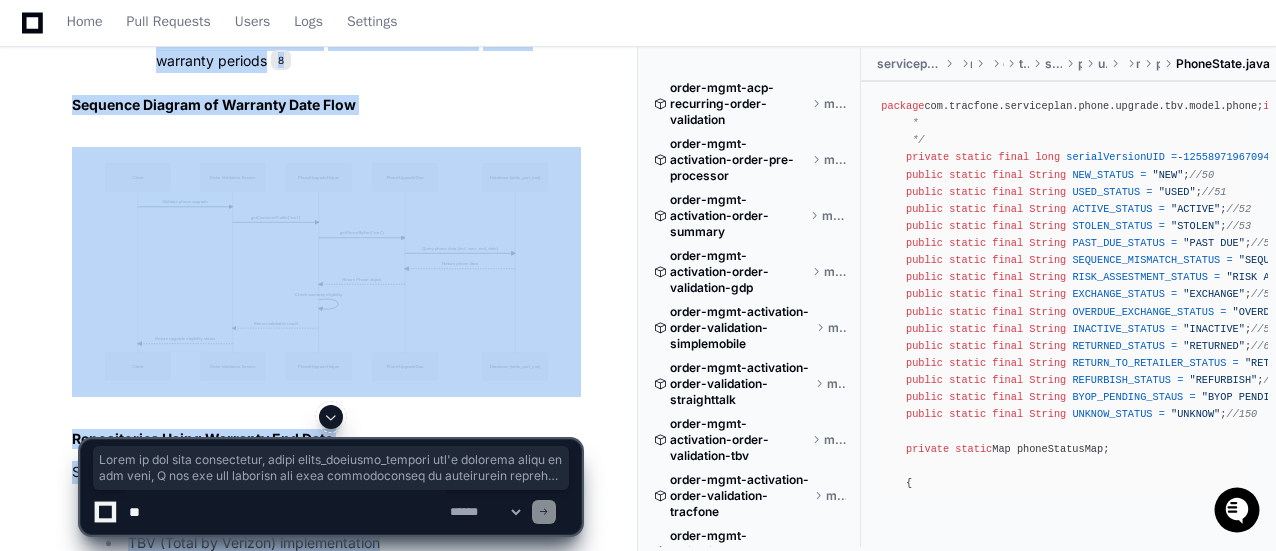 scroll, scrollTop: 2032, scrollLeft: 0, axis: vertical 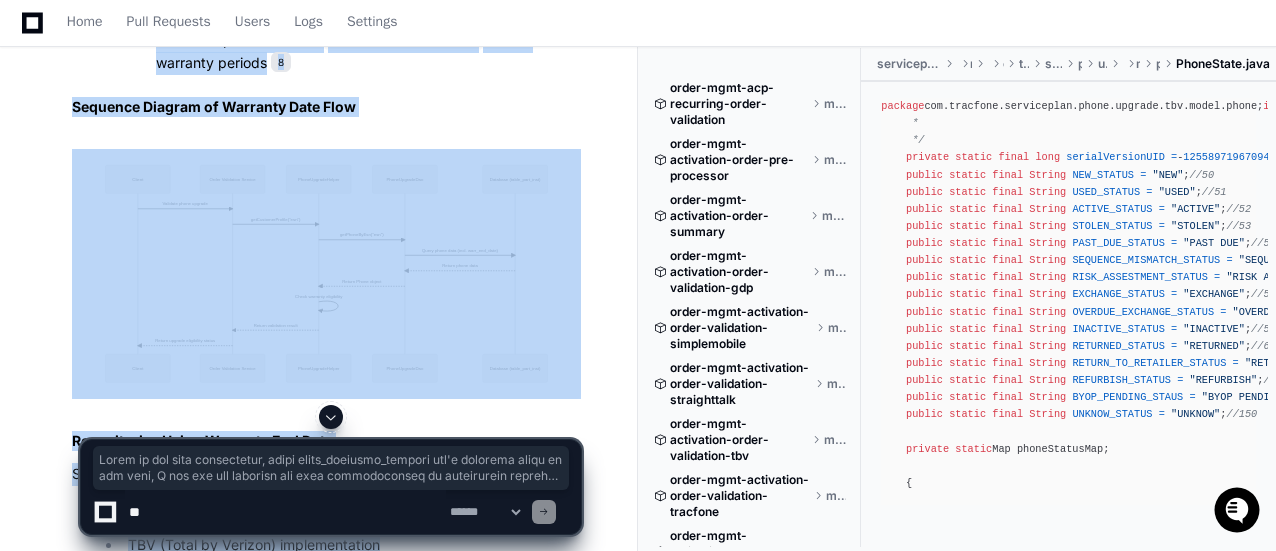 click on "Sequence Diagram of Warranty Date Flow" 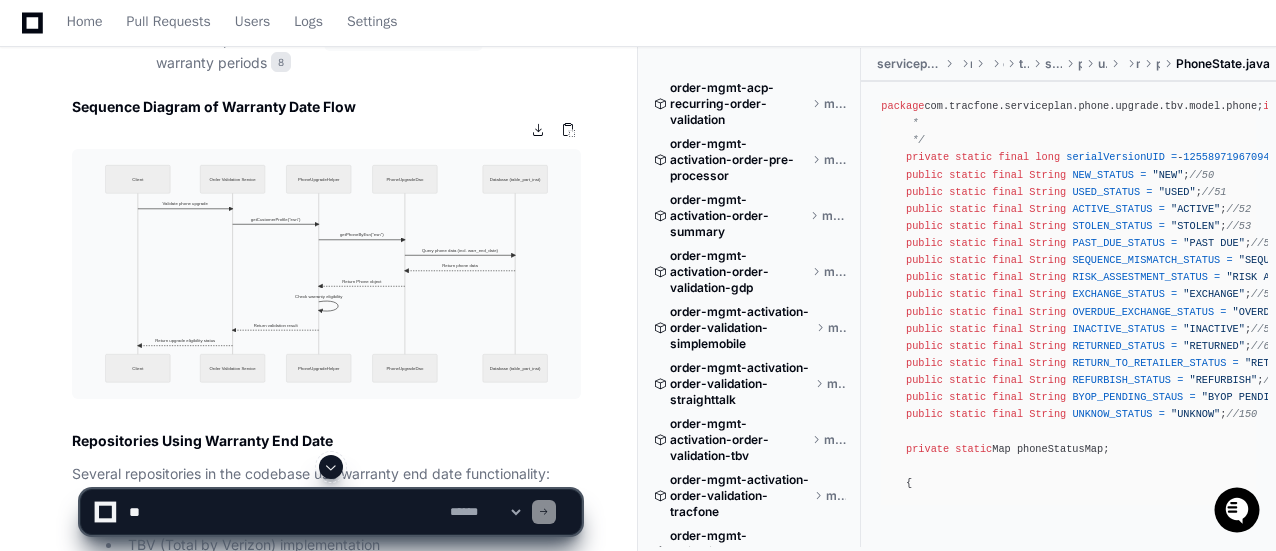 click 